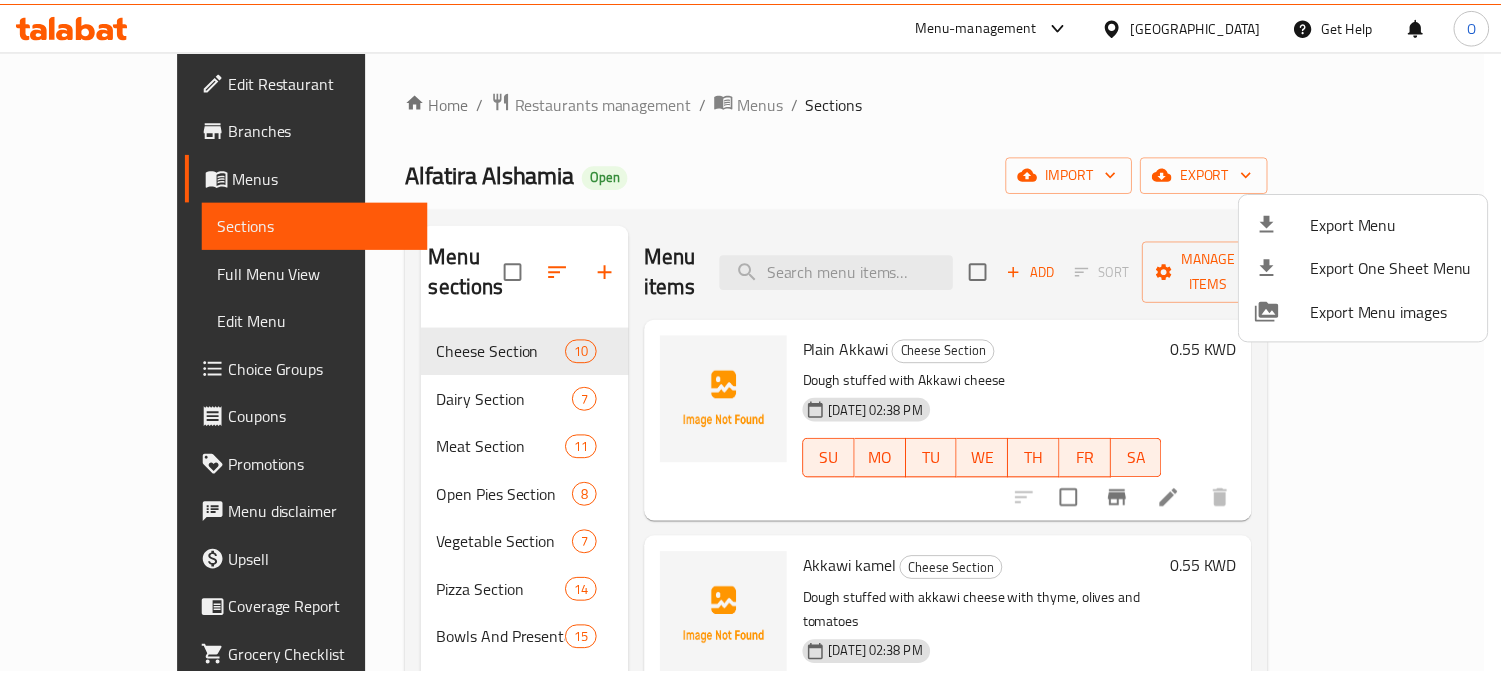 scroll, scrollTop: 0, scrollLeft: 0, axis: both 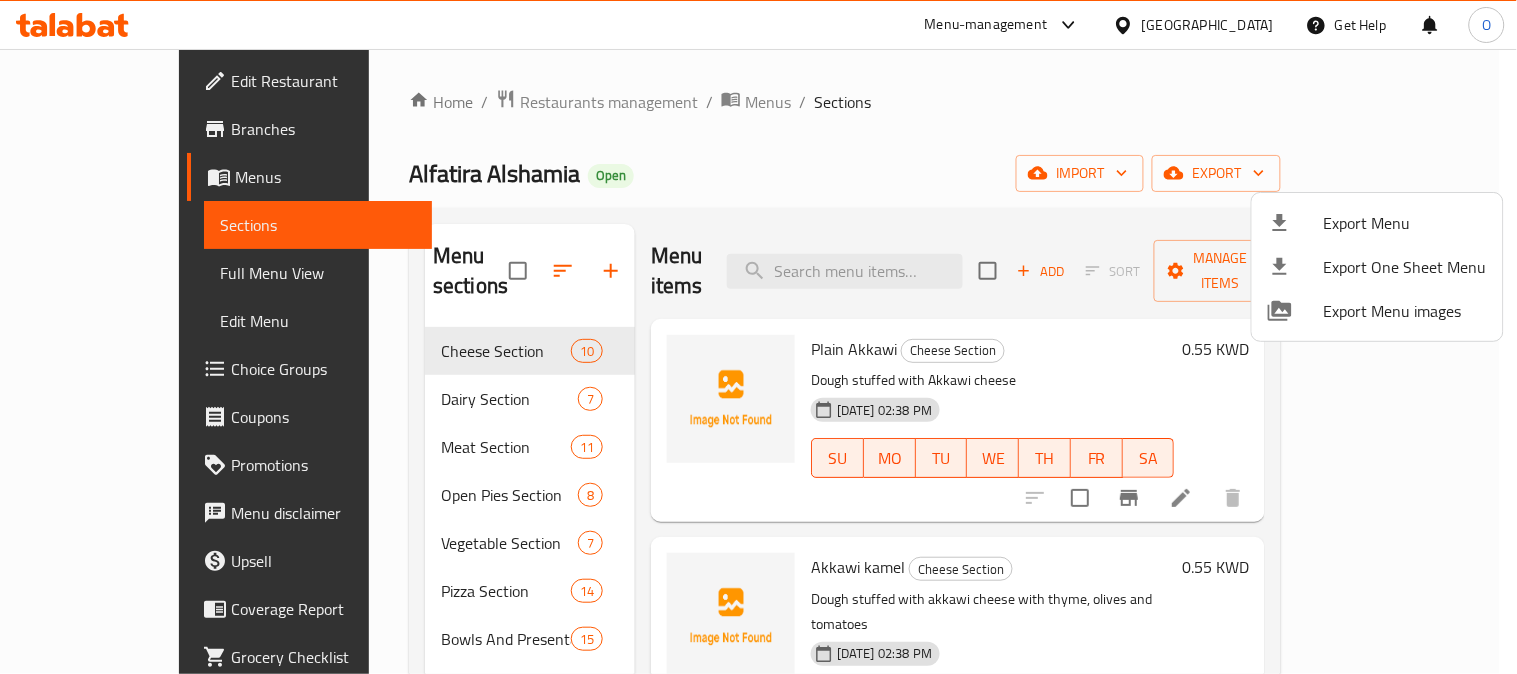 click at bounding box center [758, 337] 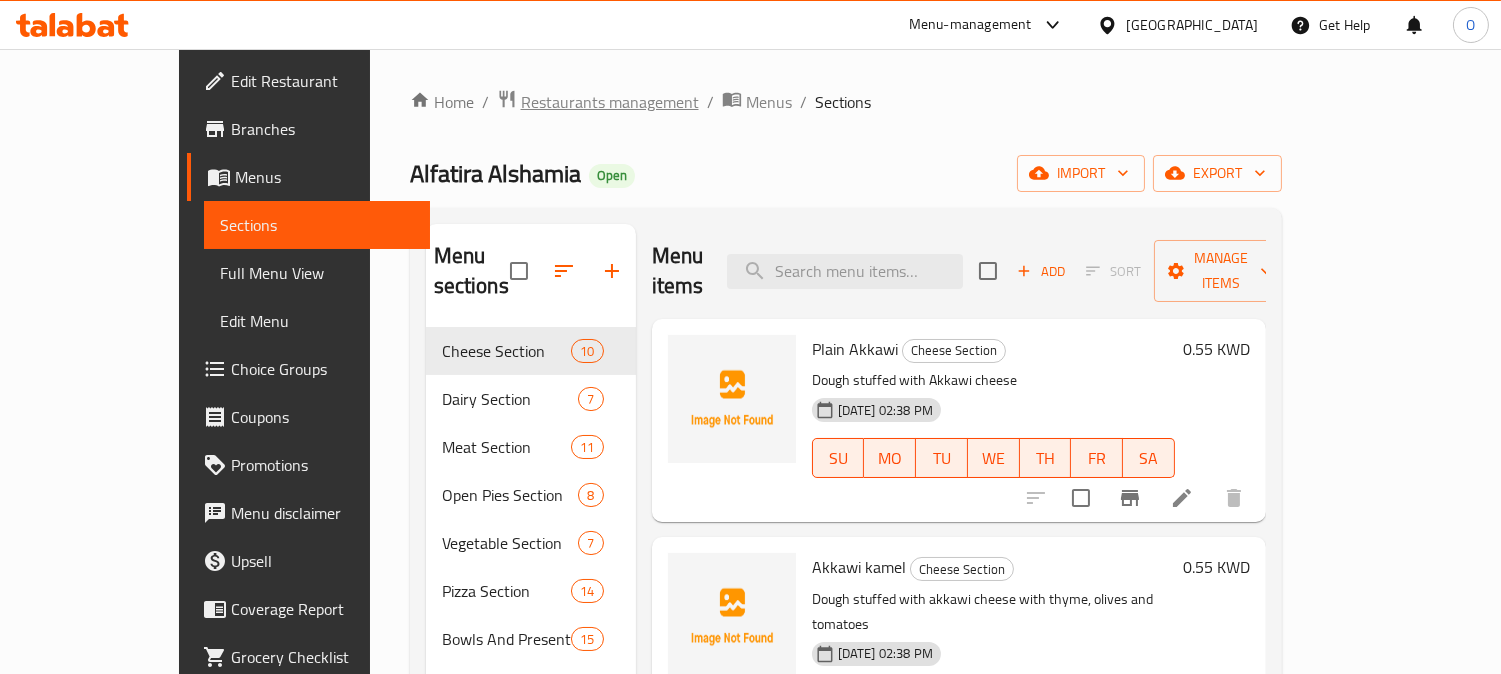 click on "Restaurants management" at bounding box center (610, 102) 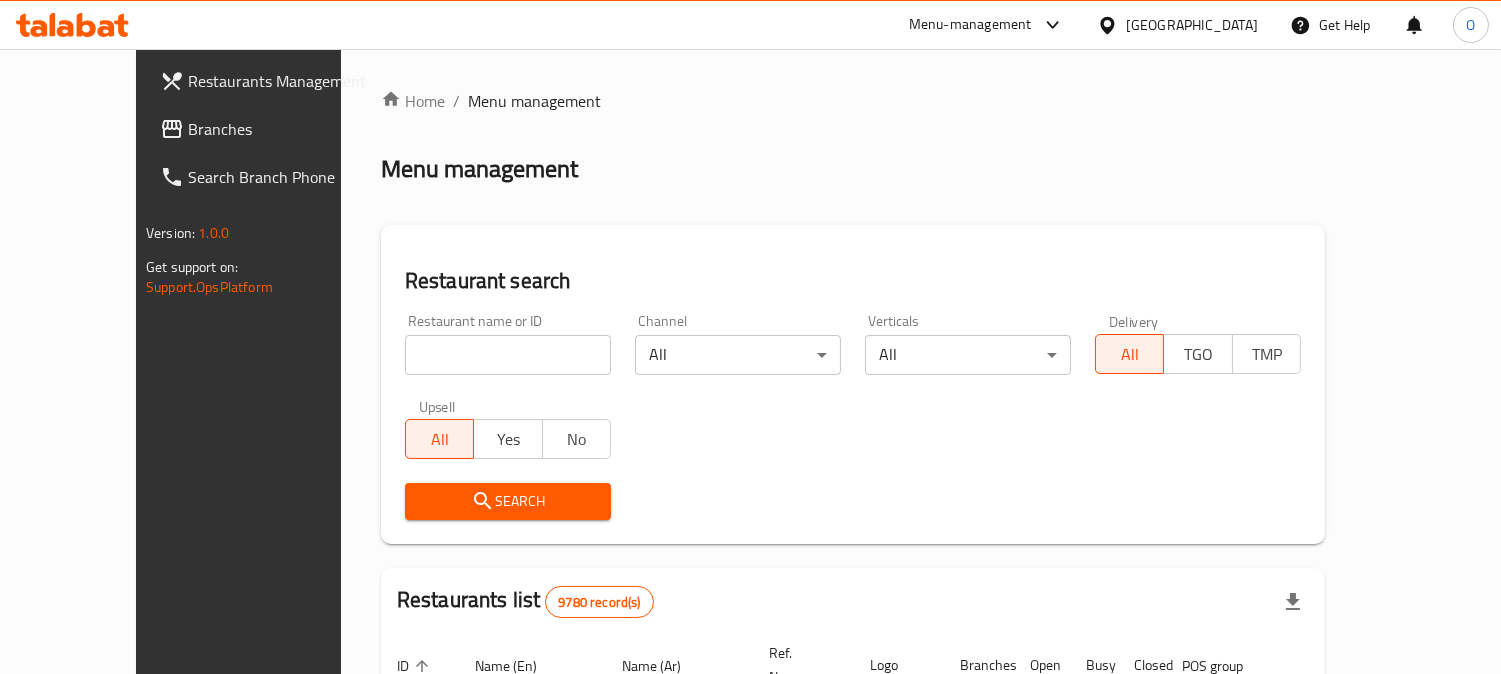 click 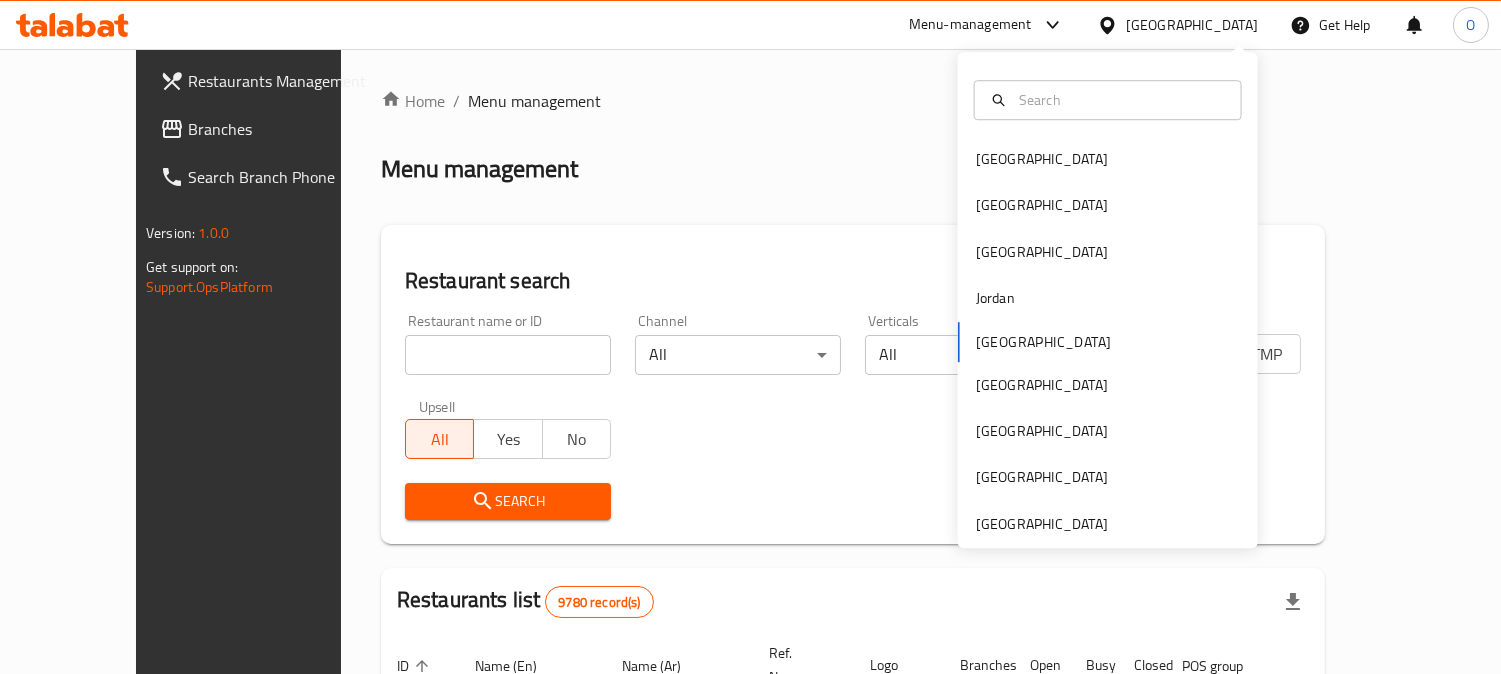 click on "[GEOGRAPHIC_DATA] [GEOGRAPHIC_DATA] [GEOGRAPHIC_DATA] [GEOGRAPHIC_DATA] [GEOGRAPHIC_DATA] [GEOGRAPHIC_DATA] [GEOGRAPHIC_DATA] [GEOGRAPHIC_DATA] [GEOGRAPHIC_DATA]" at bounding box center [1108, 300] 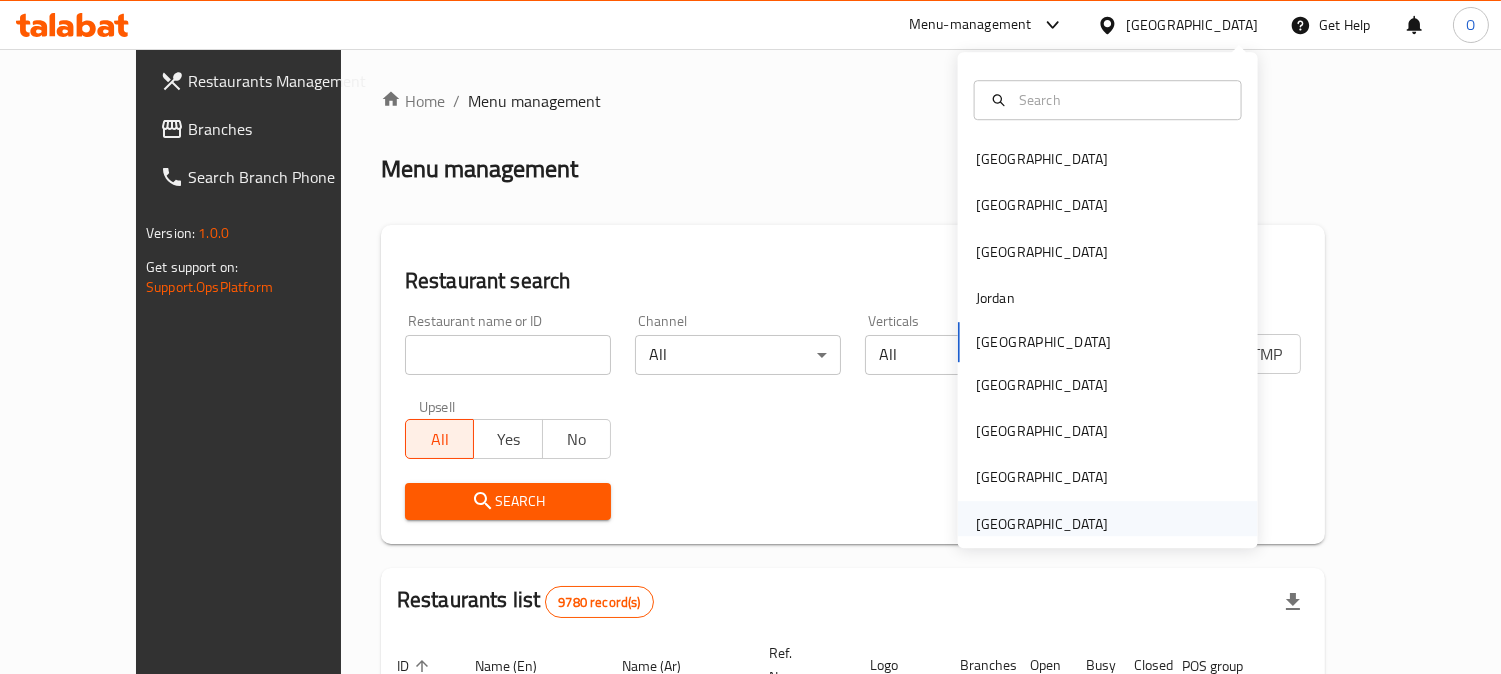 click on "[GEOGRAPHIC_DATA]" at bounding box center (1042, 524) 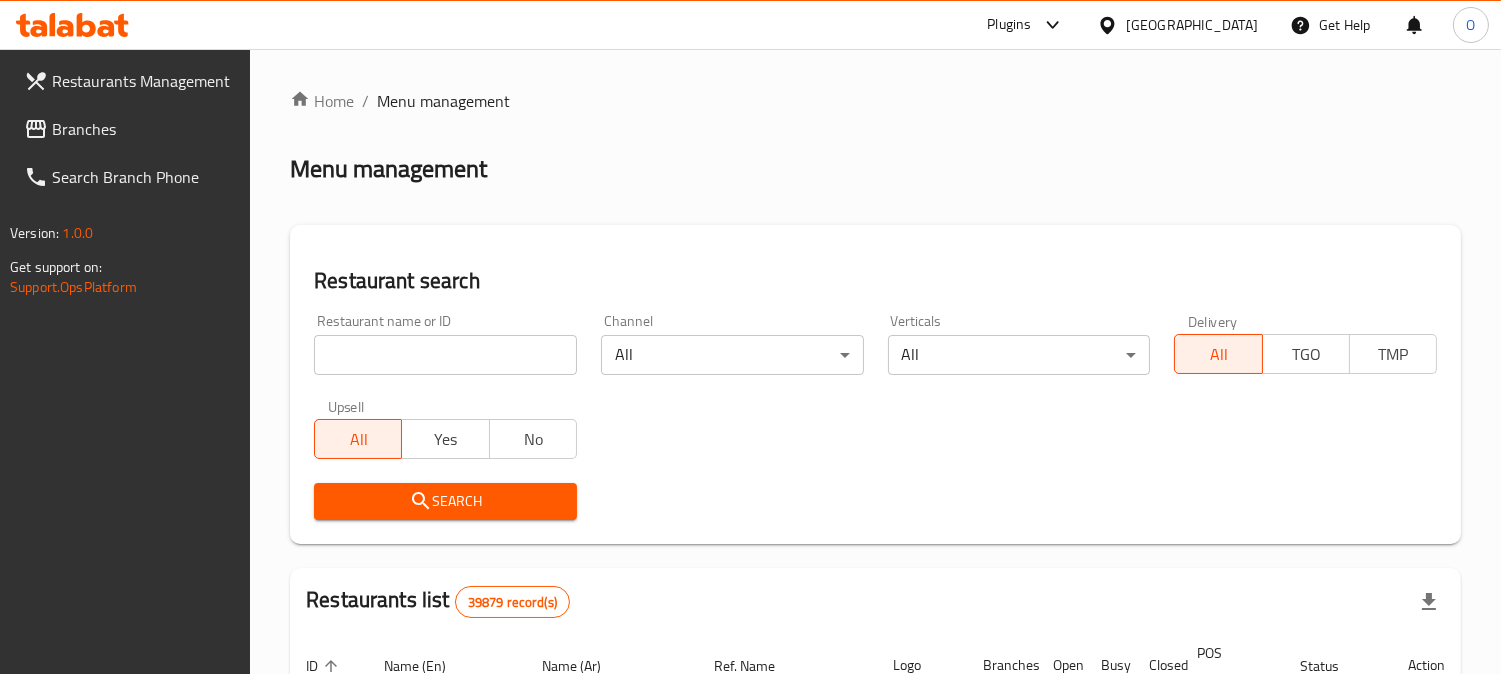 click on "Branches" at bounding box center (143, 129) 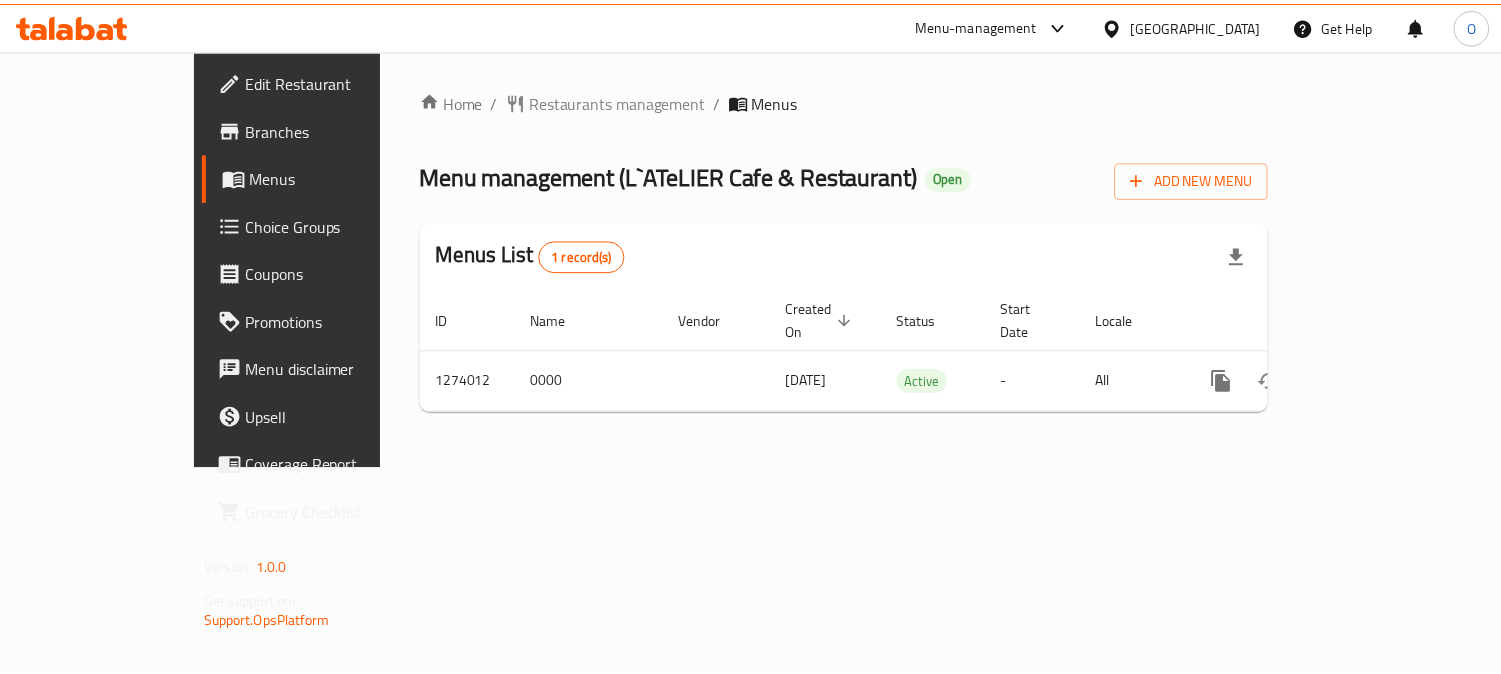 scroll, scrollTop: 0, scrollLeft: 0, axis: both 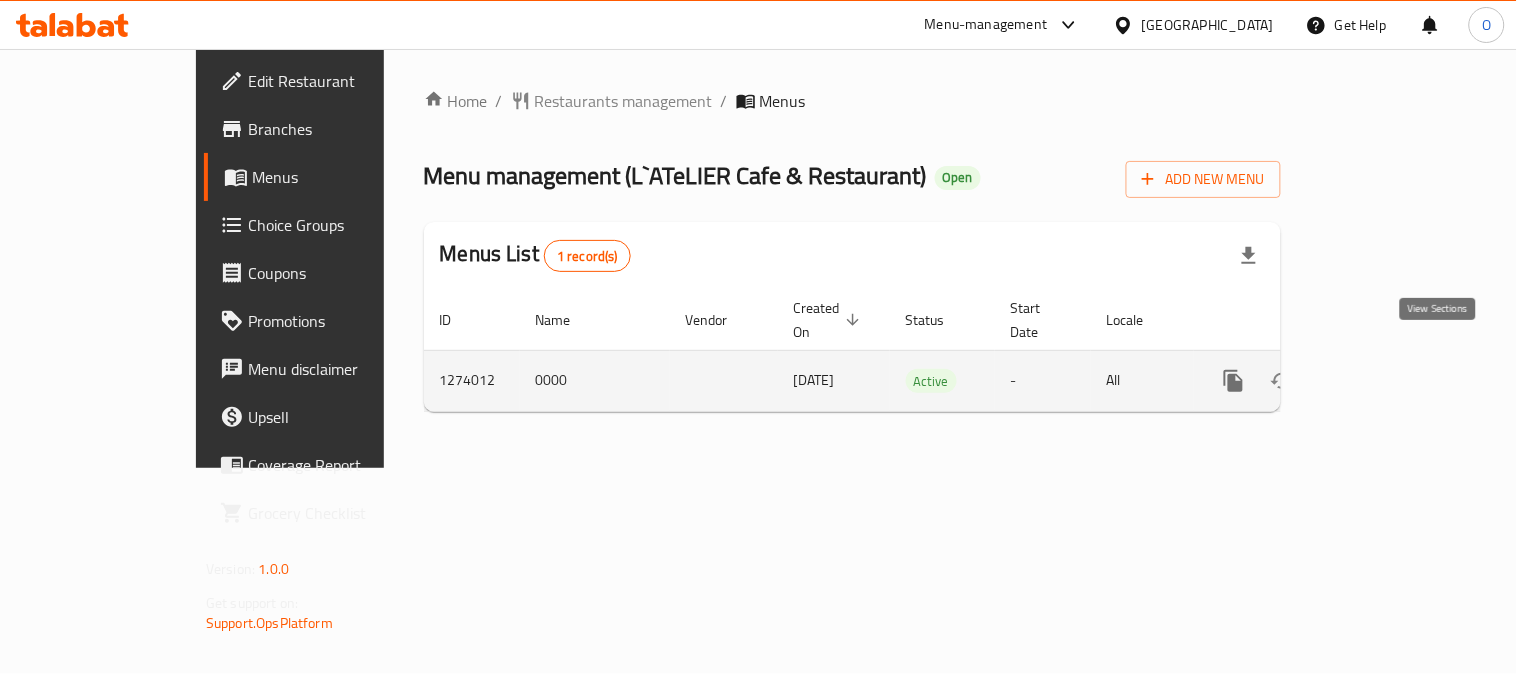 click 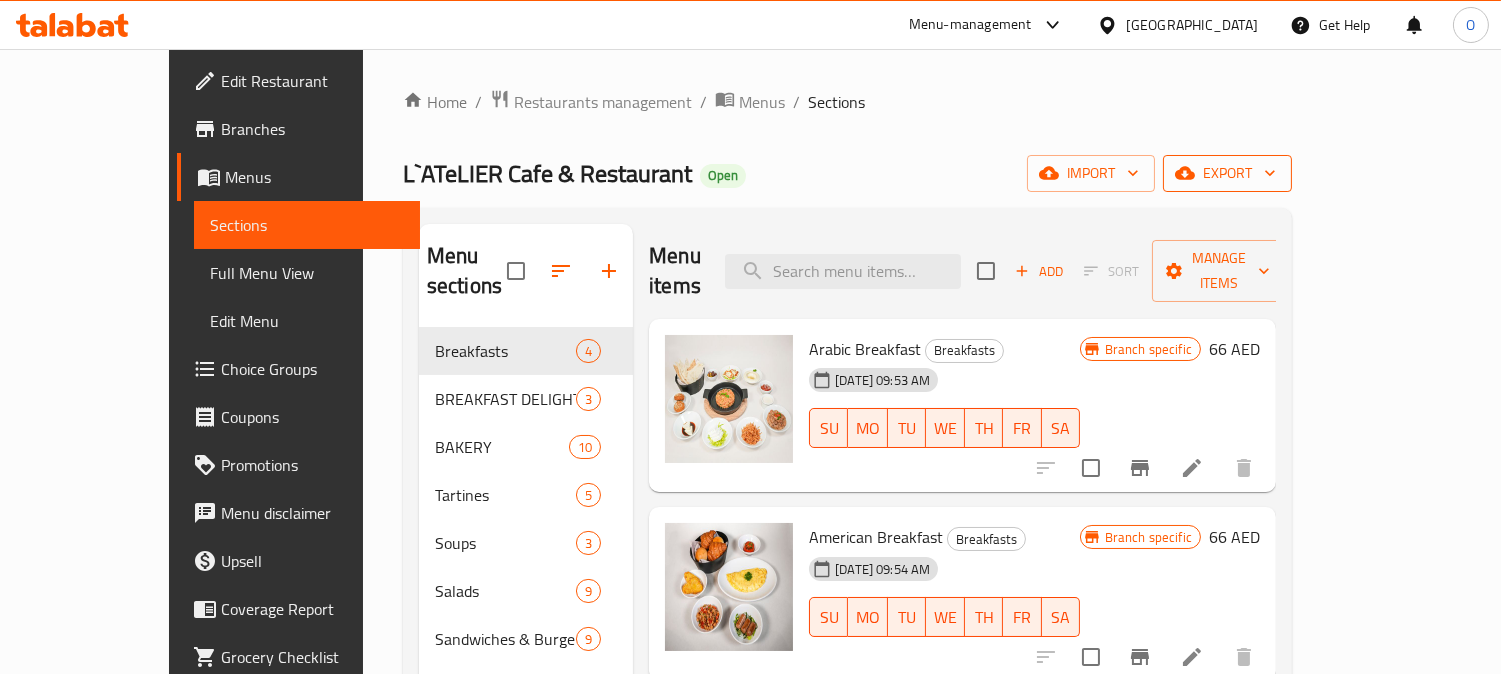 click 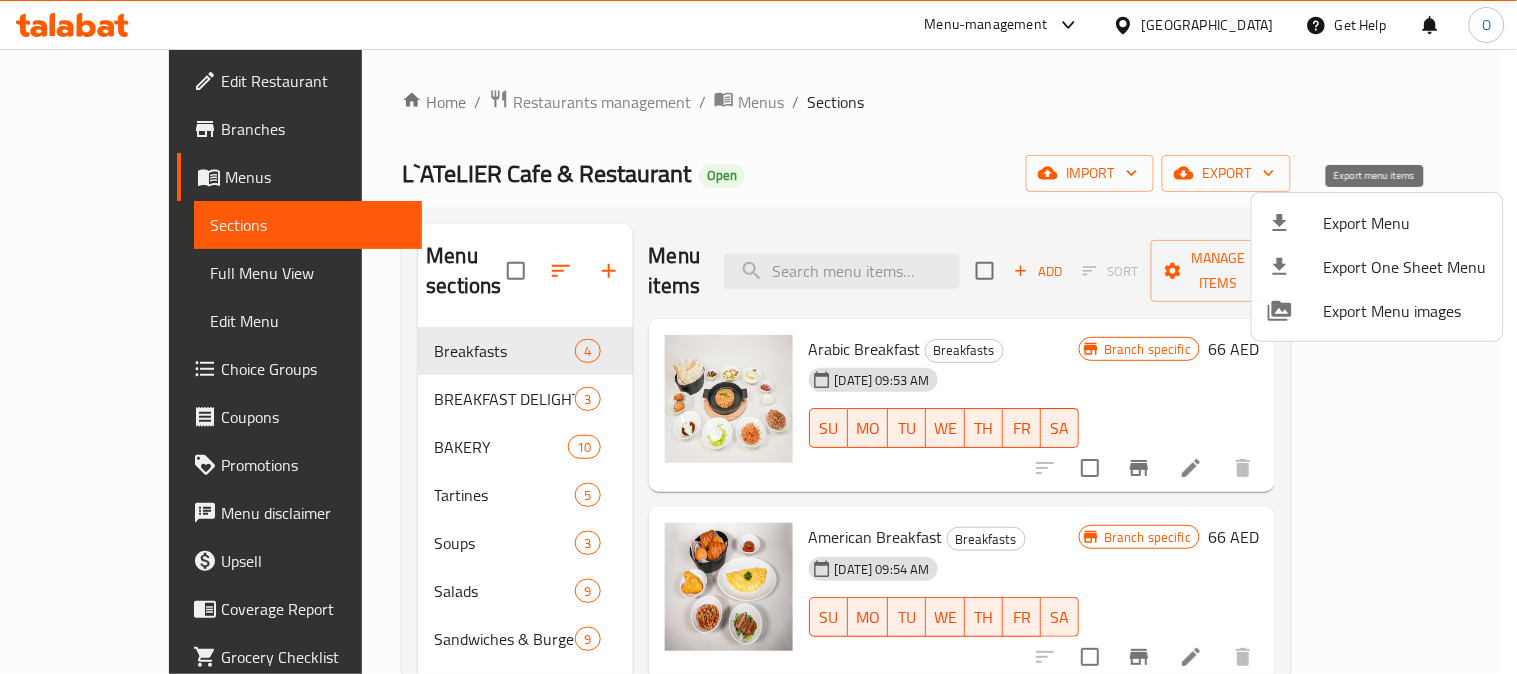 click at bounding box center [1296, 223] 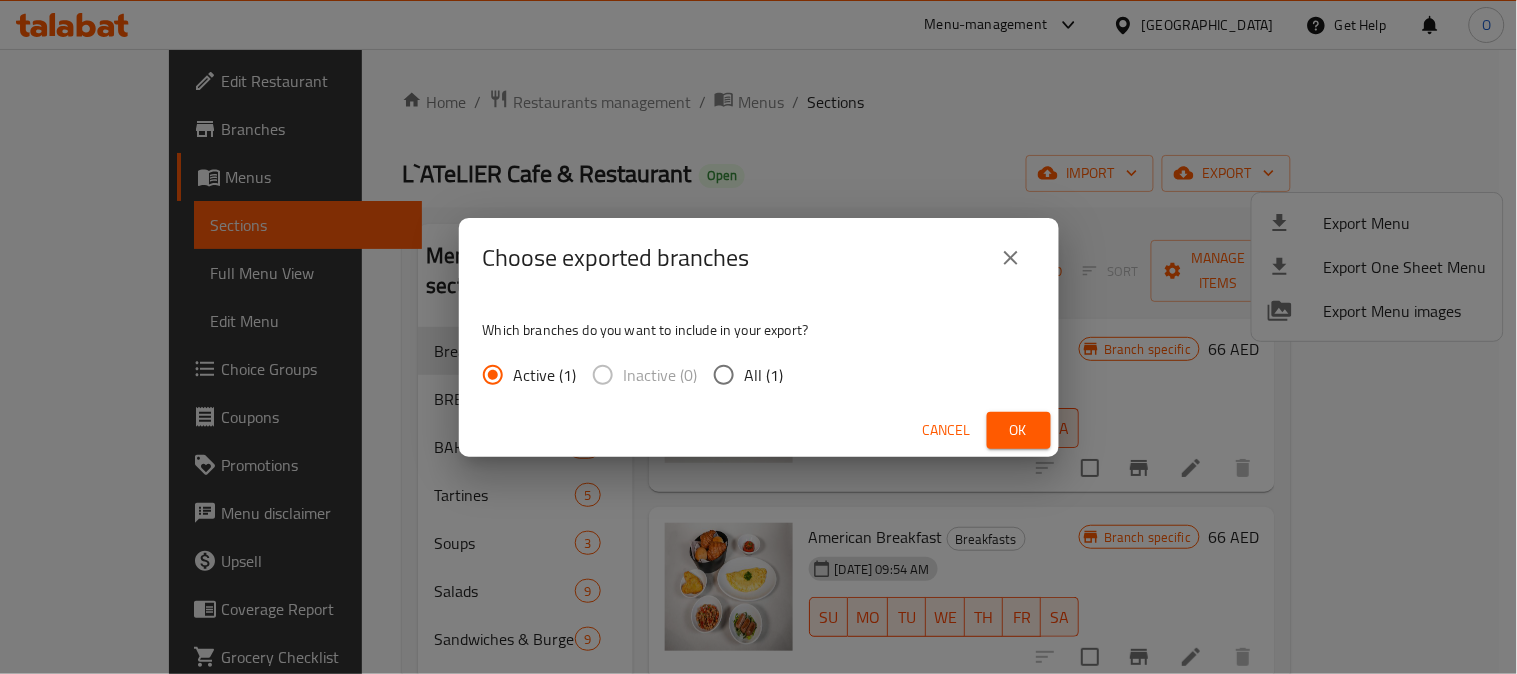 click on "Ok" at bounding box center (1019, 430) 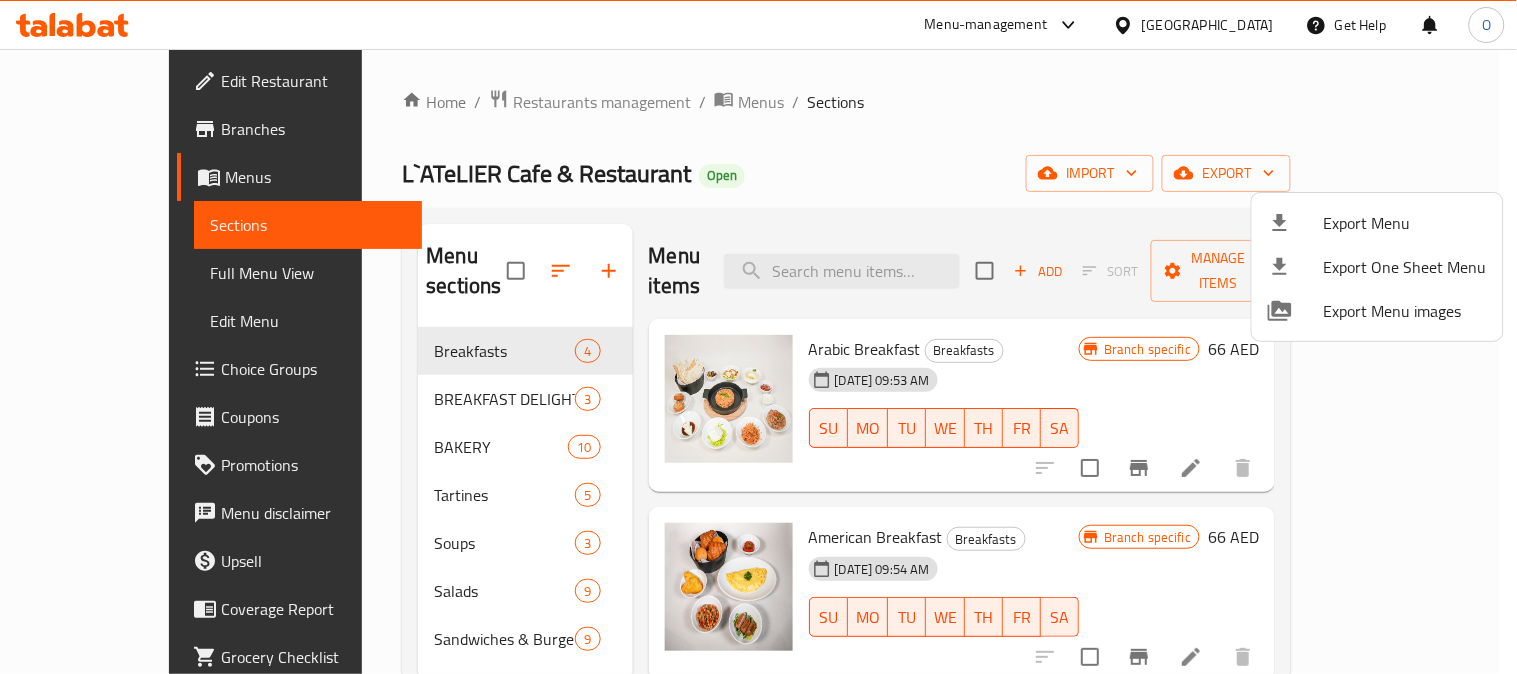 click at bounding box center (758, 337) 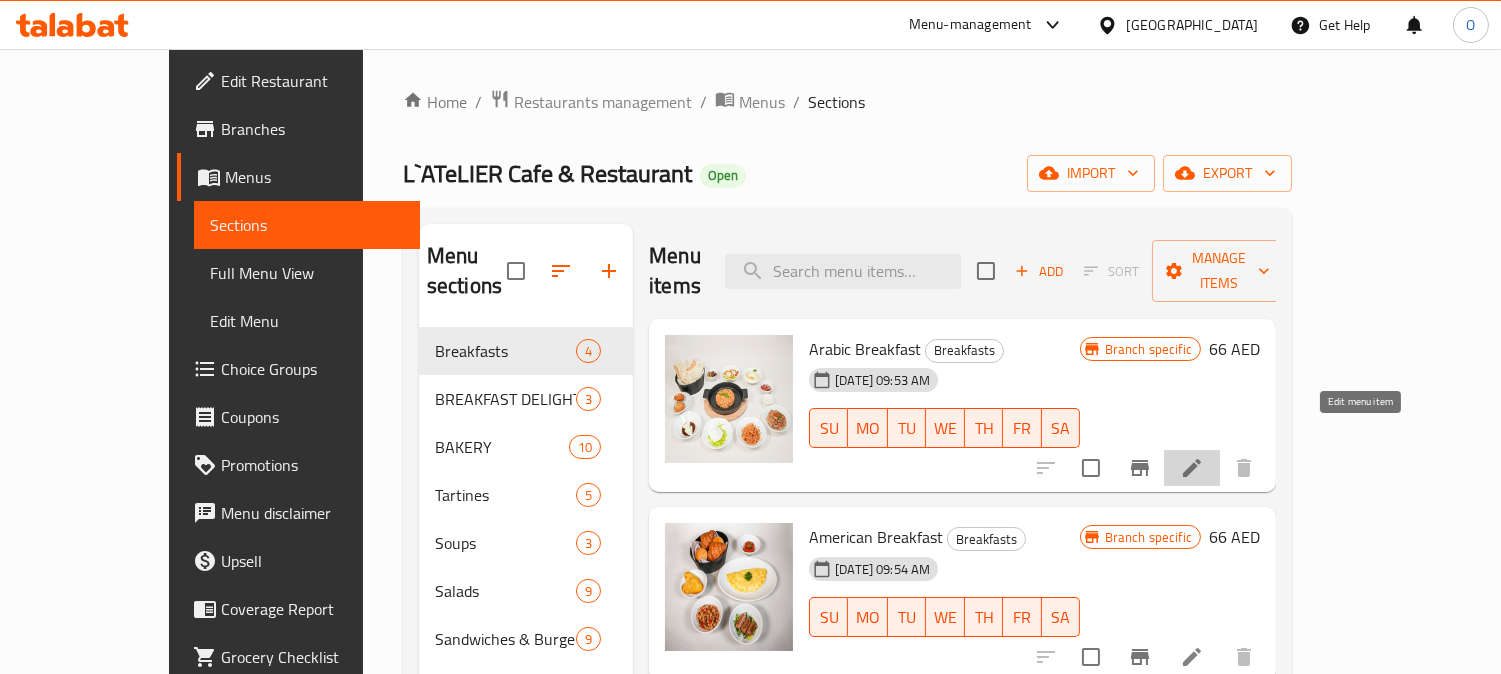 click 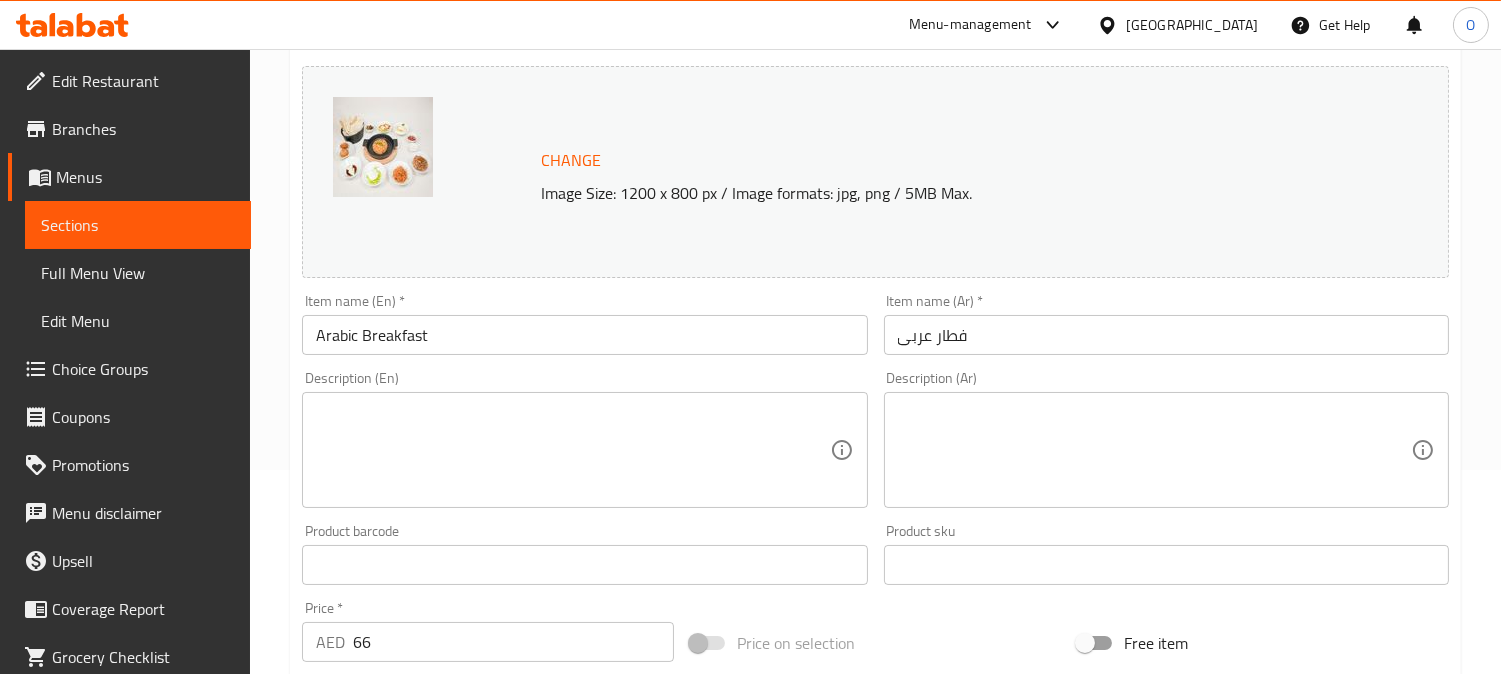 scroll, scrollTop: 222, scrollLeft: 0, axis: vertical 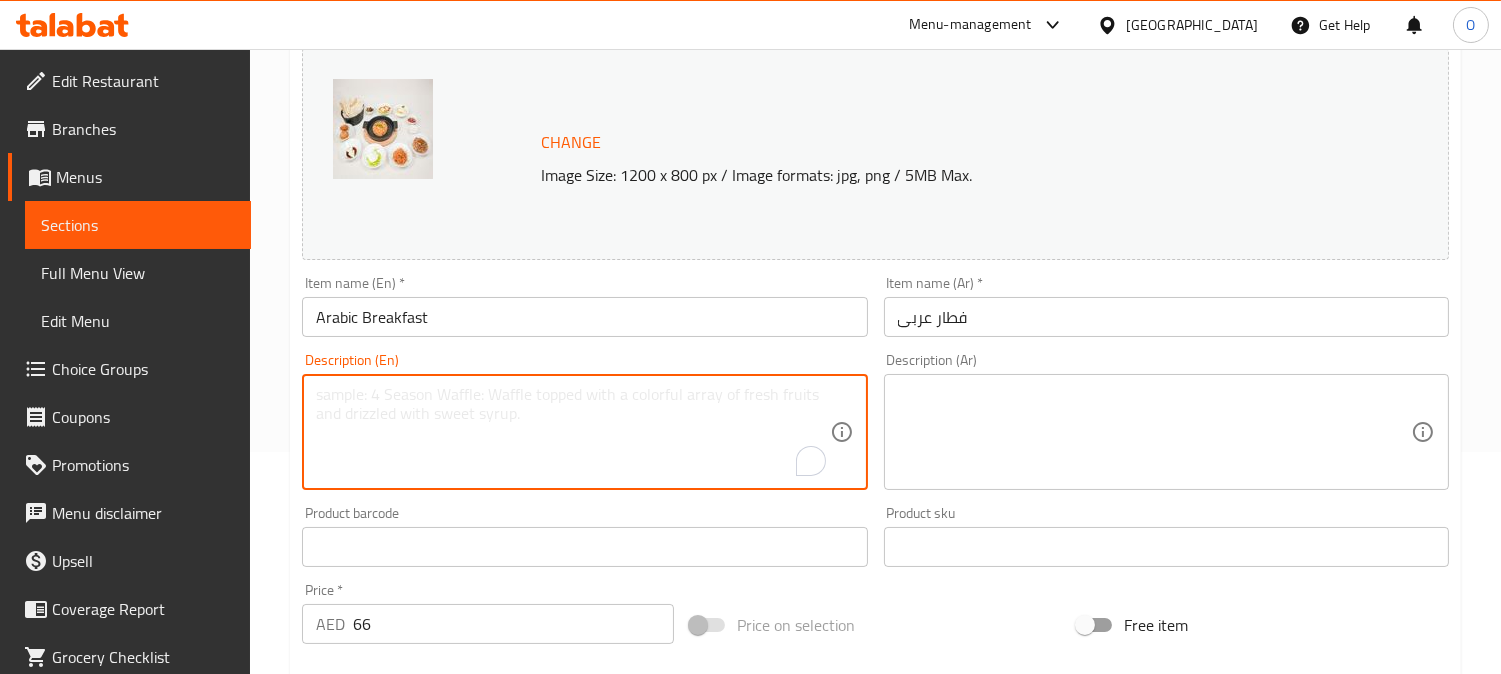 paste on "Balalet, hummus, falafel, olives, halloumi cheese with tomato jam, cream cheese with dates syrup, foul, cucumber, tomatoes, choice of eggs, arabic bread, fresh orange juice, choice of hot beverage" 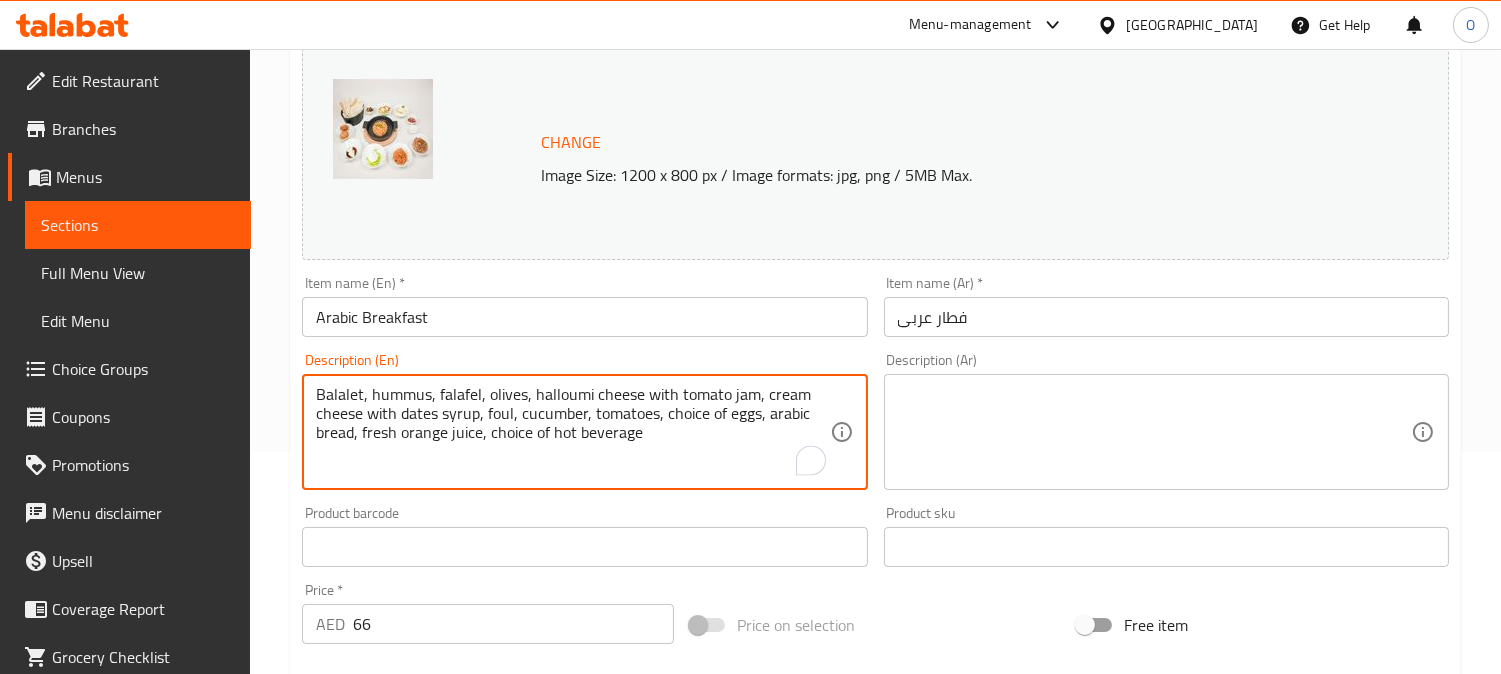 click on "Balalet, hummus, falafel, olives, halloumi cheese with tomato jam, cream cheese with dates syrup, foul, cucumber, tomatoes, choice of eggs, arabic bread, fresh orange juice, choice of hot beverage" at bounding box center [572, 432] 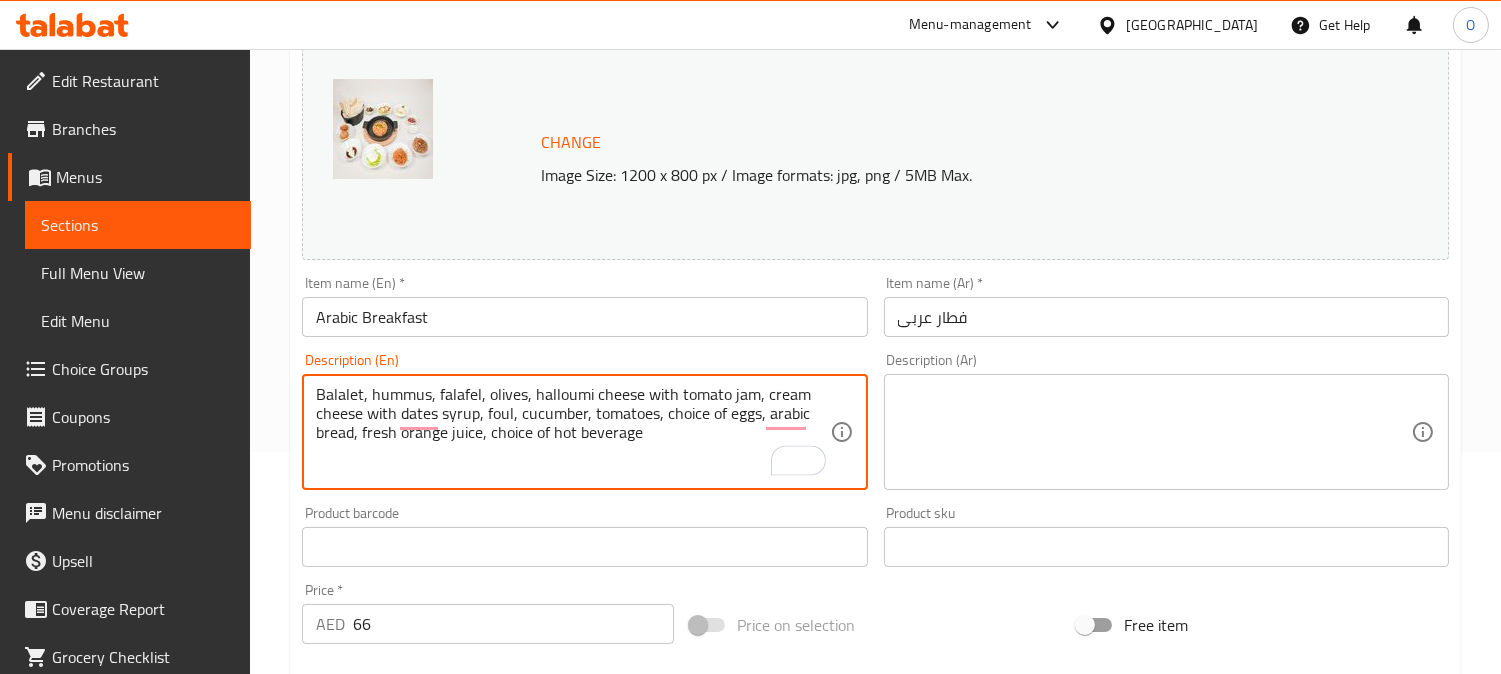 click on "Balalet, hummus, falafel, olives, halloumi cheese with tomato jam, cream cheese with dates syrup, foul, cucumber, tomatoes, choice of eggs, arabic bread, fresh orange juice, choice of hot beverage" at bounding box center [572, 432] 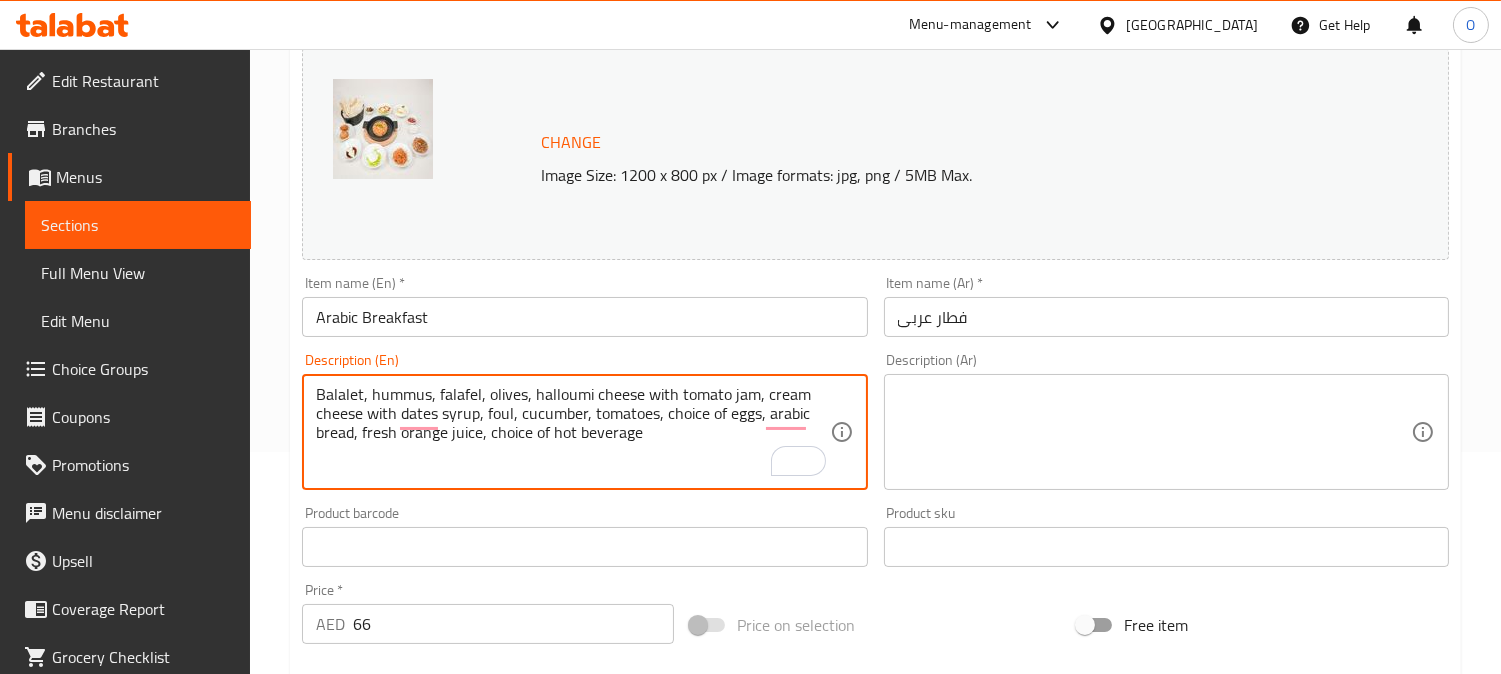 click on "Balalet, hummus, falafel, olives, halloumi cheese with tomato jam, cream cheese with dates syrup, foul, cucumber, tomatoes, choice of eggs, arabic bread, fresh orange juice, choice of hot beverage" at bounding box center [572, 432] 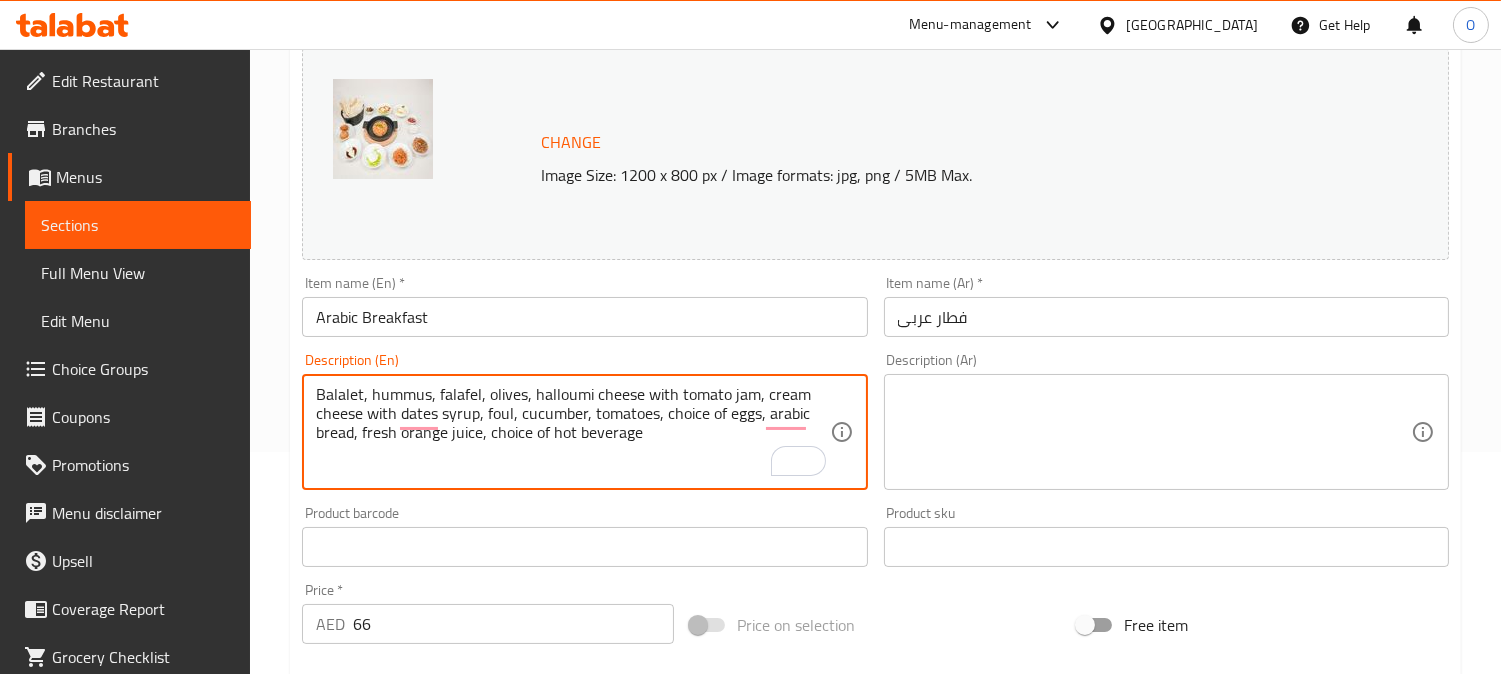type on "Balalet, hummus, falafel, olives, halloumi cheese with tomato jam, cream cheese with dates syrup, foul, cucumber, tomatoes, choice of eggs, arabic bread, fresh orange juice, choice of hot beverage" 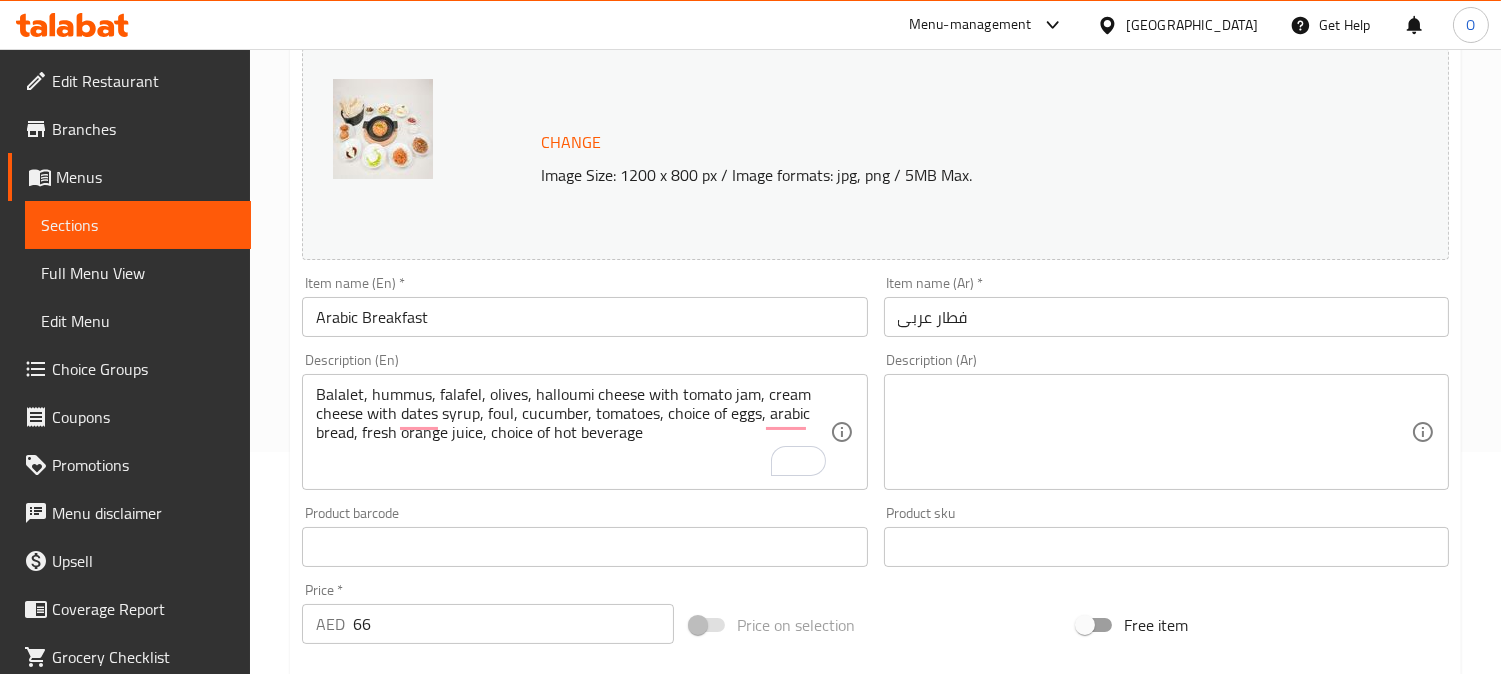drag, startPoint x: 1142, startPoint y: 383, endPoint x: 1053, endPoint y: 377, distance: 89.20202 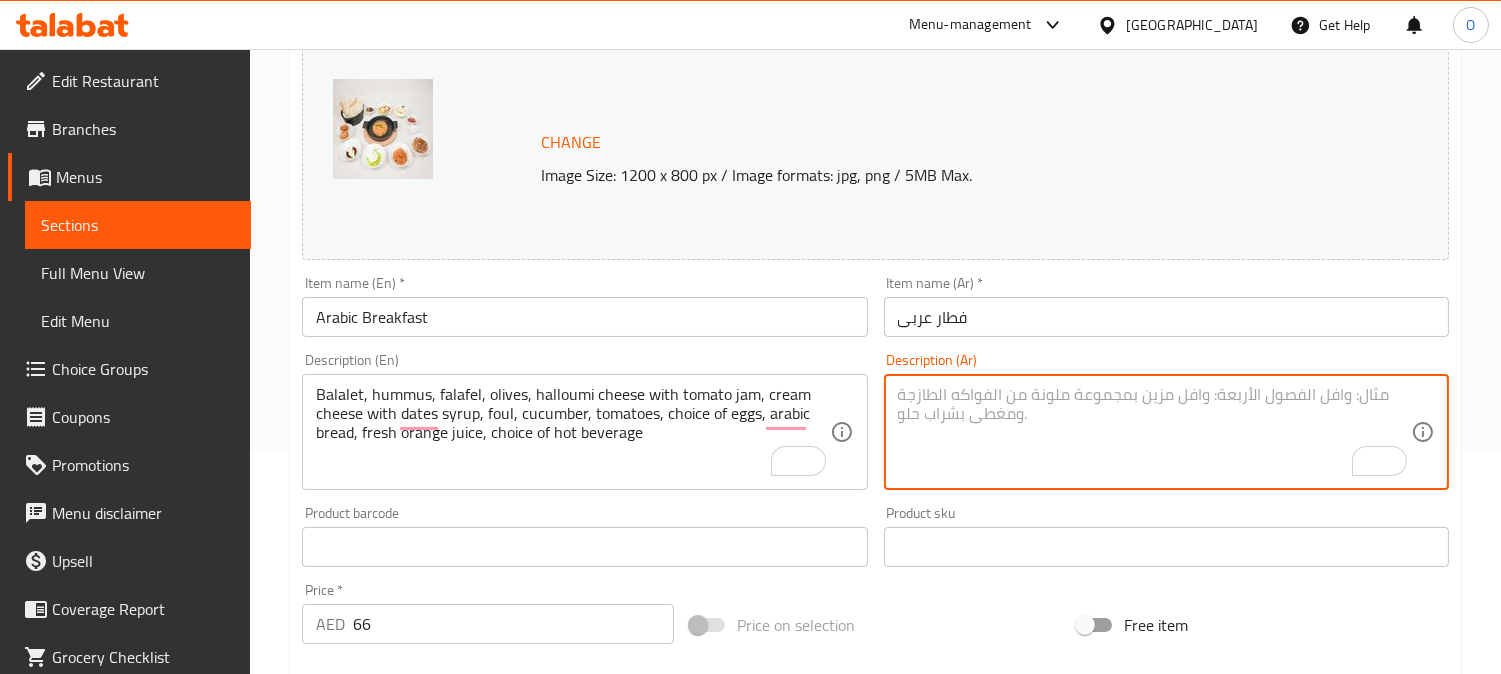 paste on "بلاليط، حمص، فلافل، زيتون، جبنة حلومي مع مربى الطماطم، جبنة كريمية مع دبس التمر، فول، خيار، طماطم، اختيار البيض، خبز عربي، عصير برتقال طازج، اختيار المشروب الساخن" 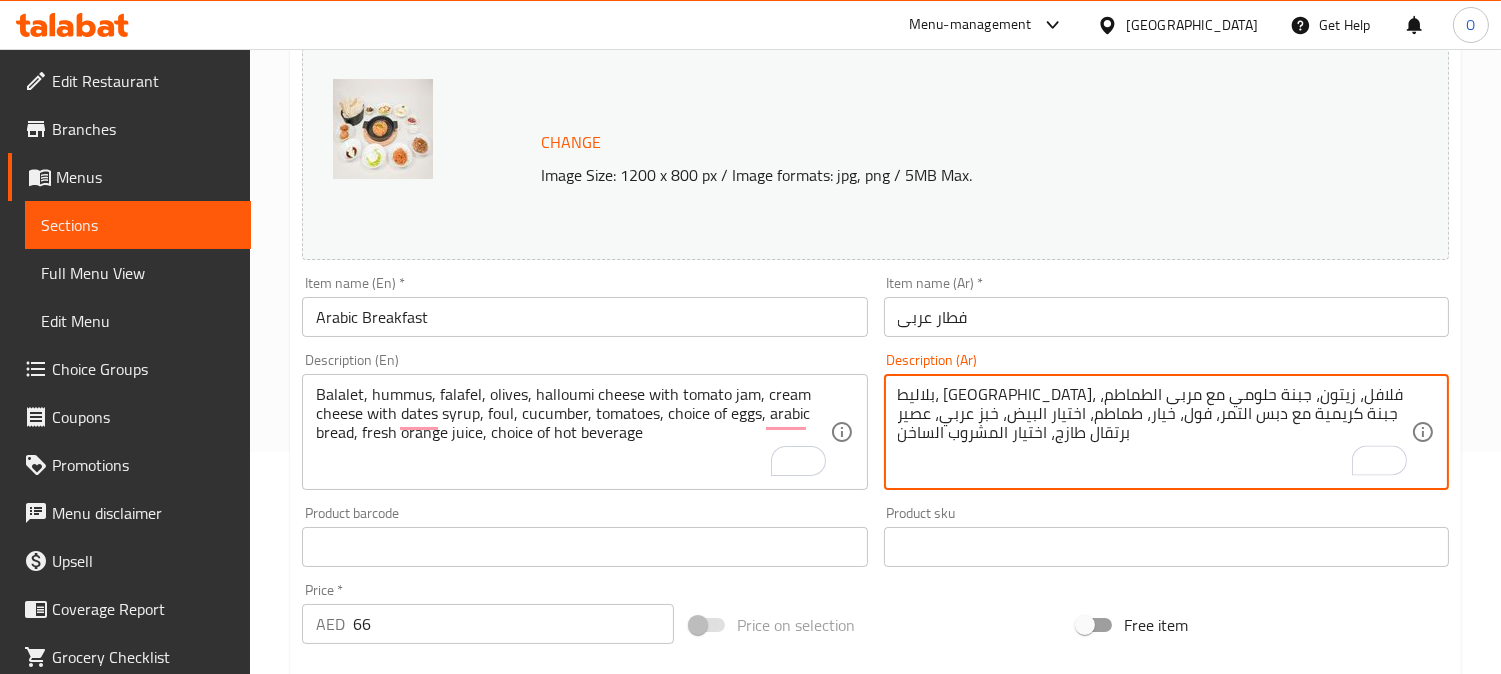scroll, scrollTop: 764, scrollLeft: 0, axis: vertical 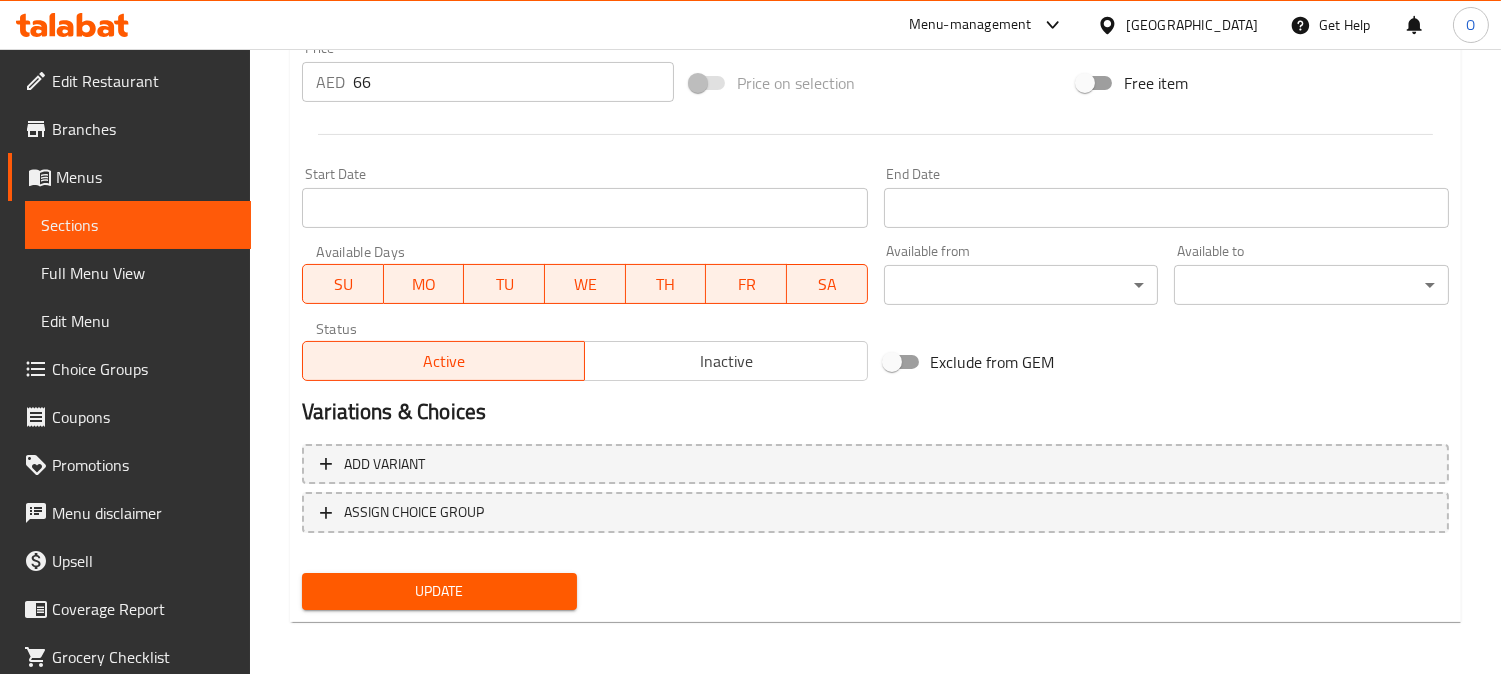 type on "بلاليط، حمص، فلافل، زيتون، جبنة حلومي مع مربى الطماطم، جبنة كريمية مع دبس التمر، فول، خيار، طماطم، اختيار البيض، خبز عربي، عصير برتقال طازج، اختيار المشروب الساخن" 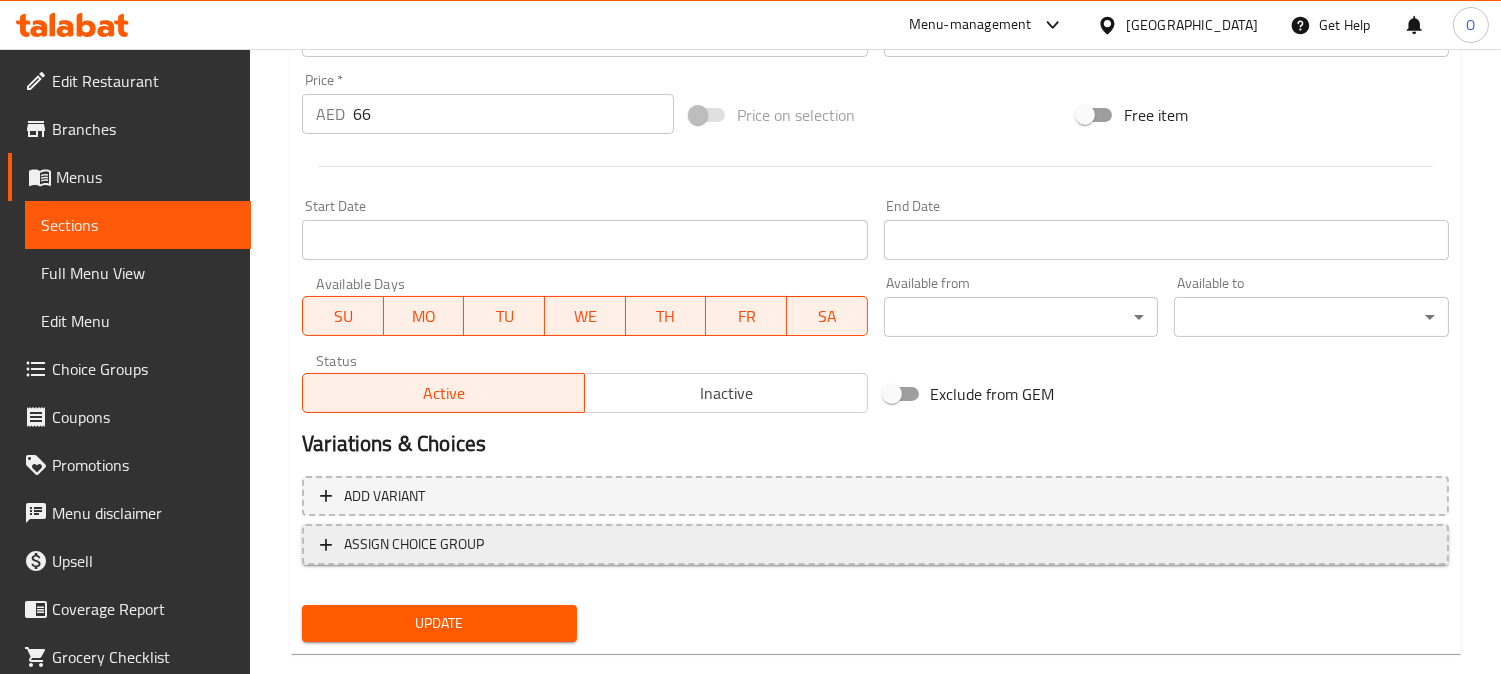 scroll, scrollTop: 764, scrollLeft: 0, axis: vertical 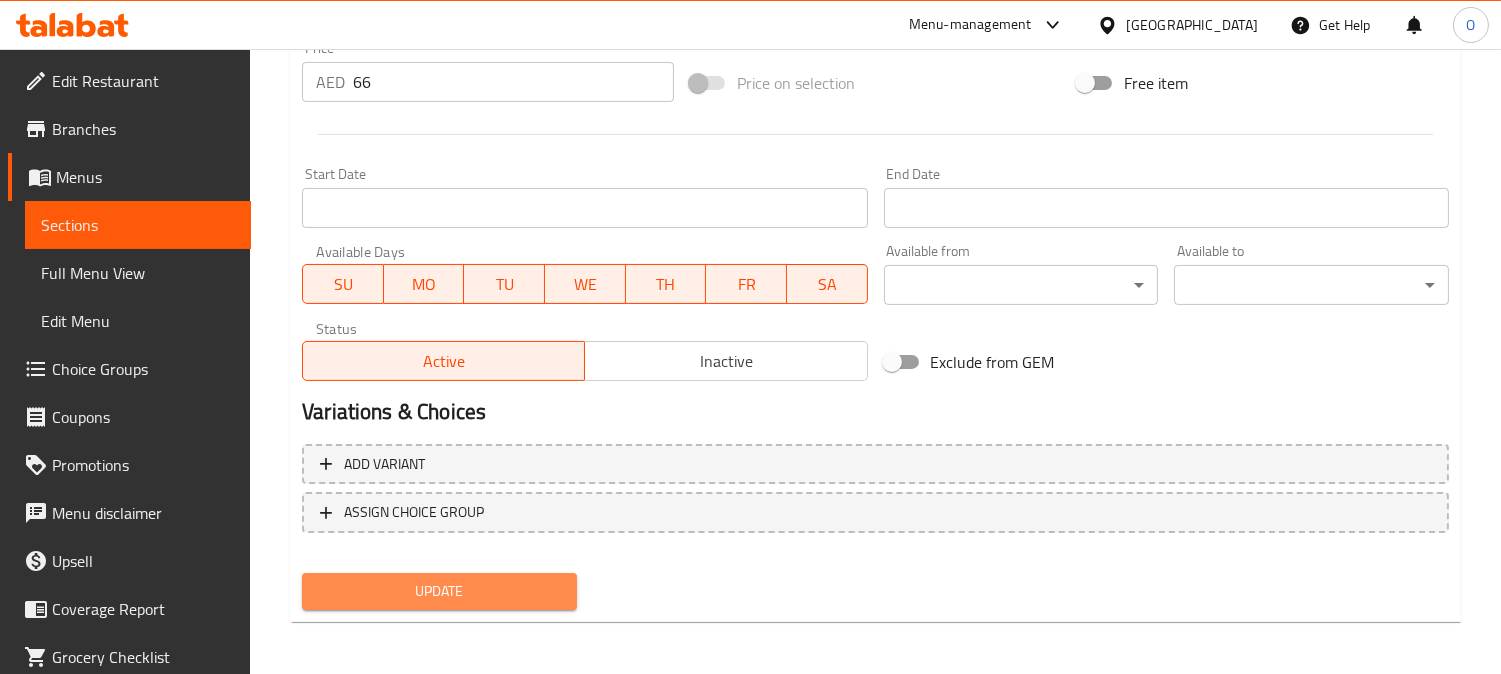 click on "Update" at bounding box center (439, 591) 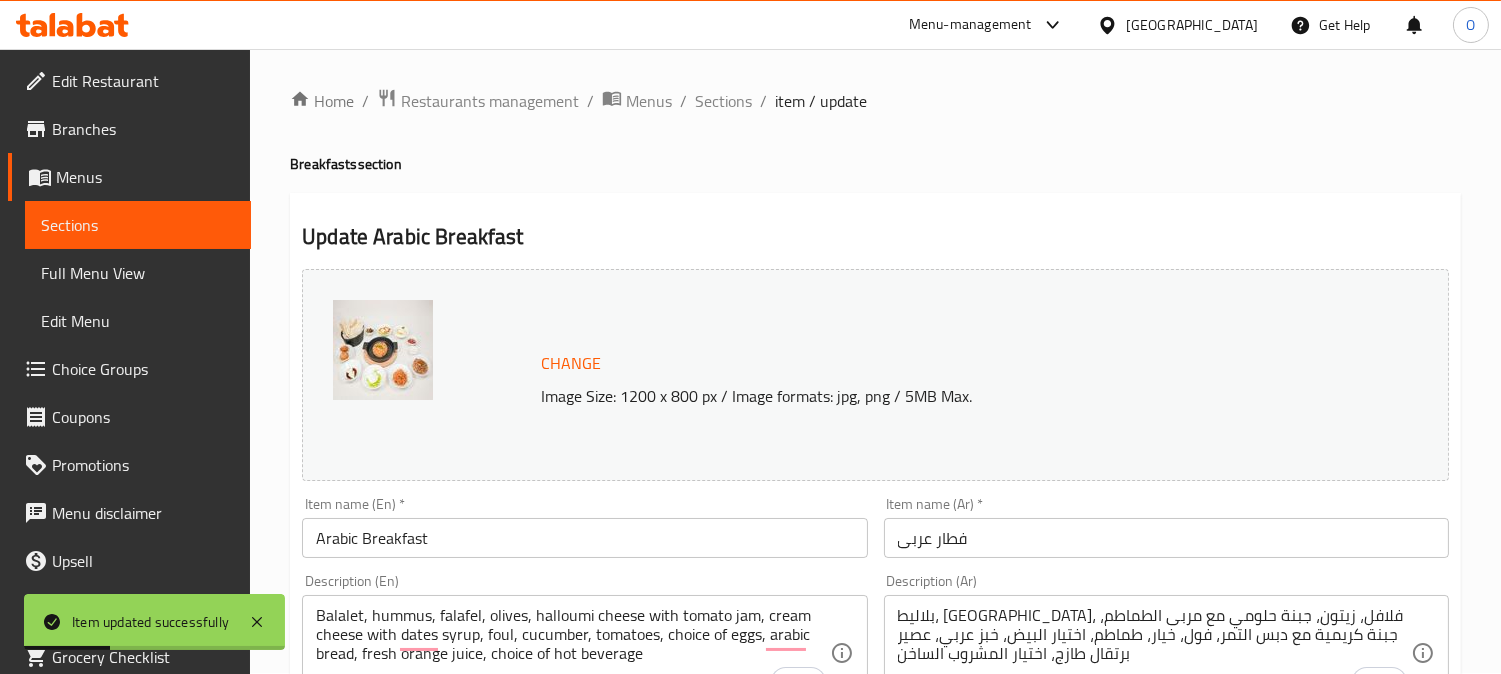 scroll, scrollTop: 0, scrollLeft: 0, axis: both 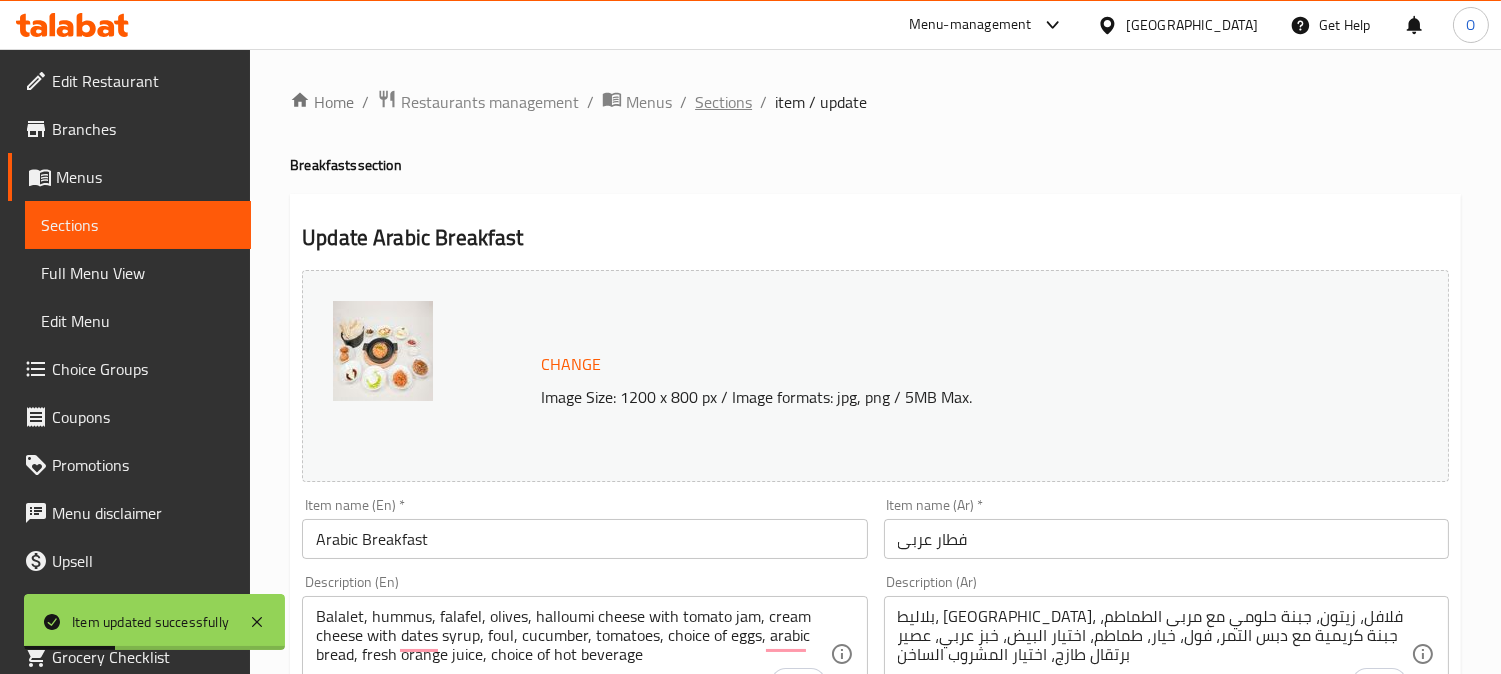 click on "Sections" at bounding box center (723, 102) 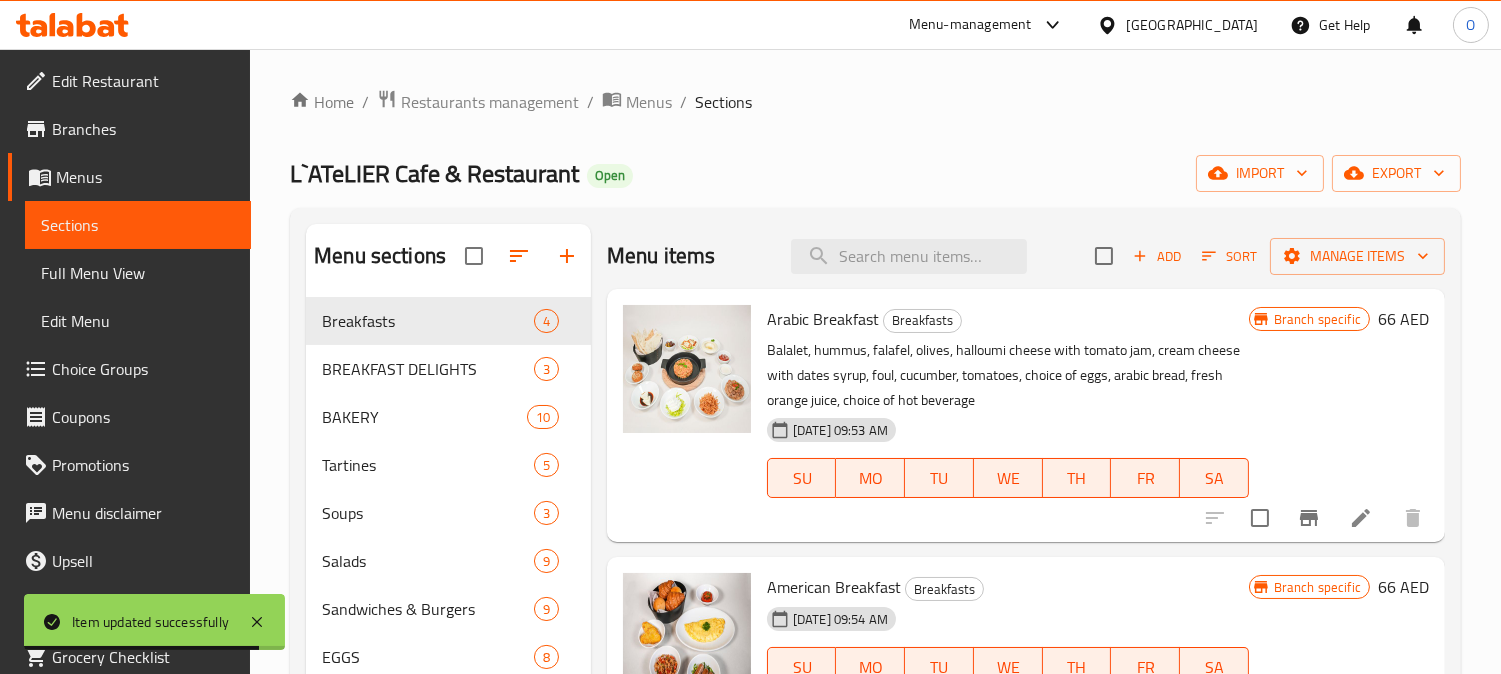 click on "25-02-2025 09:53 AM SU MO TU WE TH FR SA" at bounding box center [1008, 464] 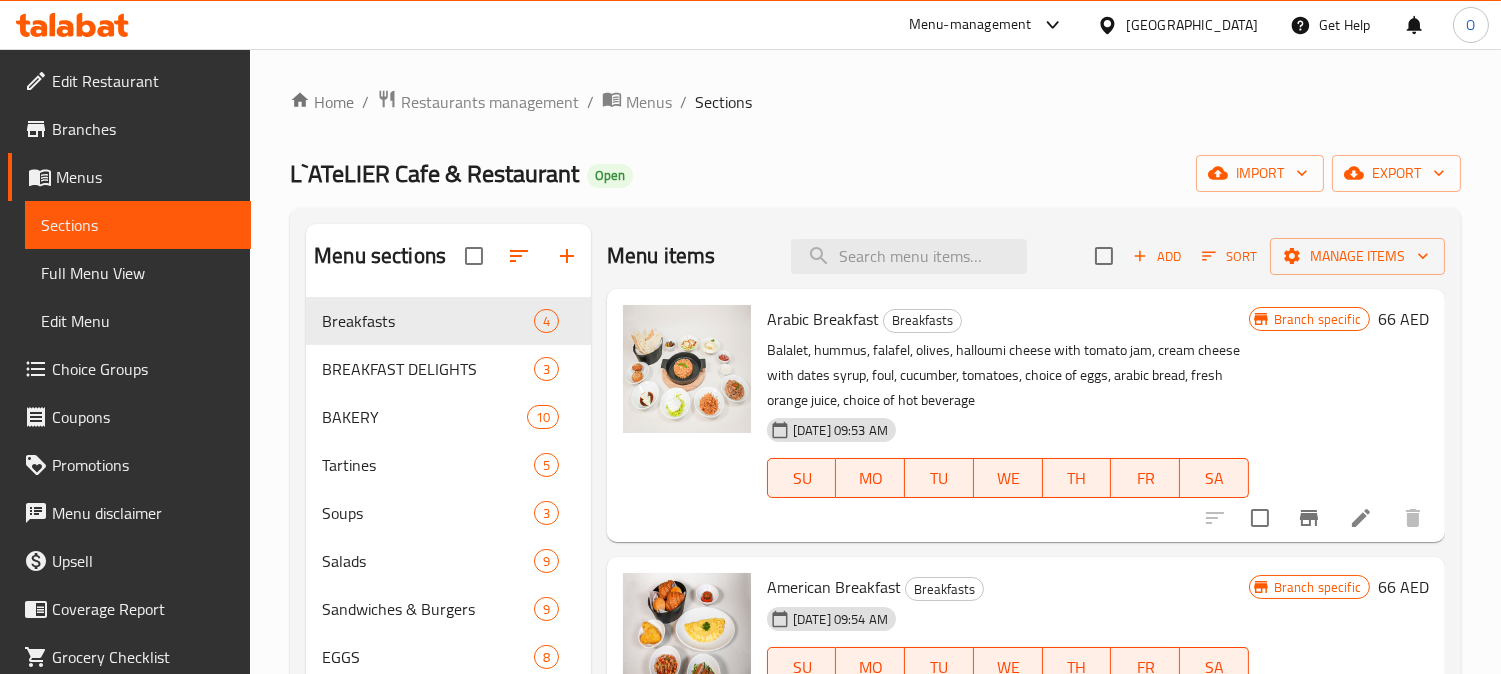 scroll, scrollTop: 222, scrollLeft: 0, axis: vertical 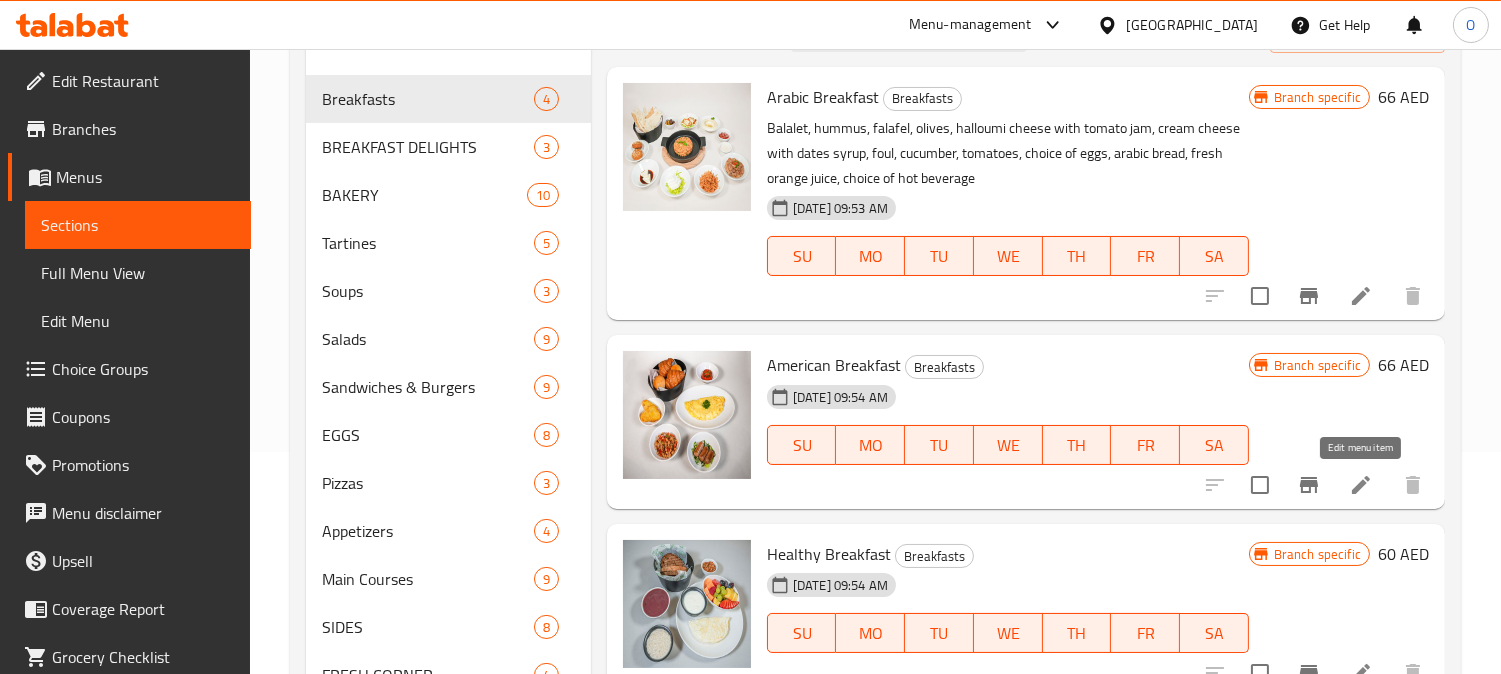 click 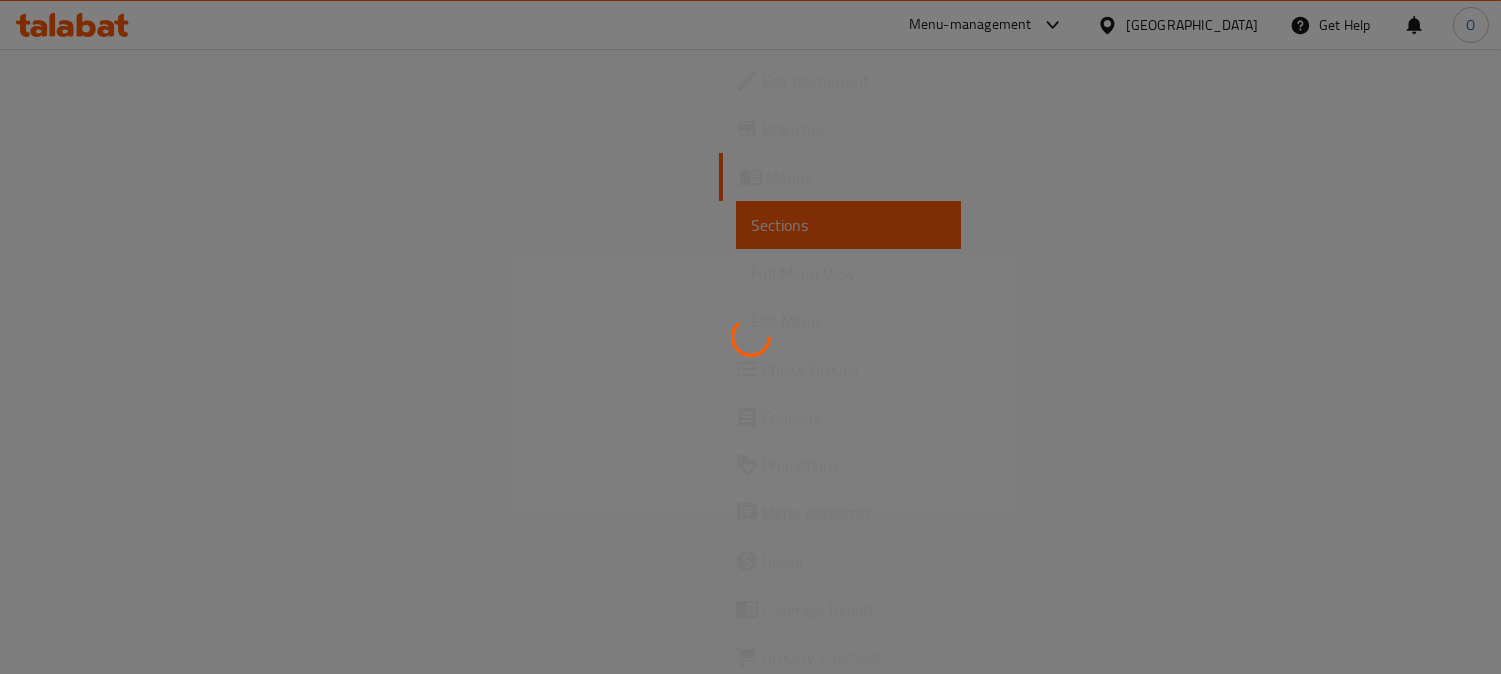 scroll, scrollTop: 0, scrollLeft: 0, axis: both 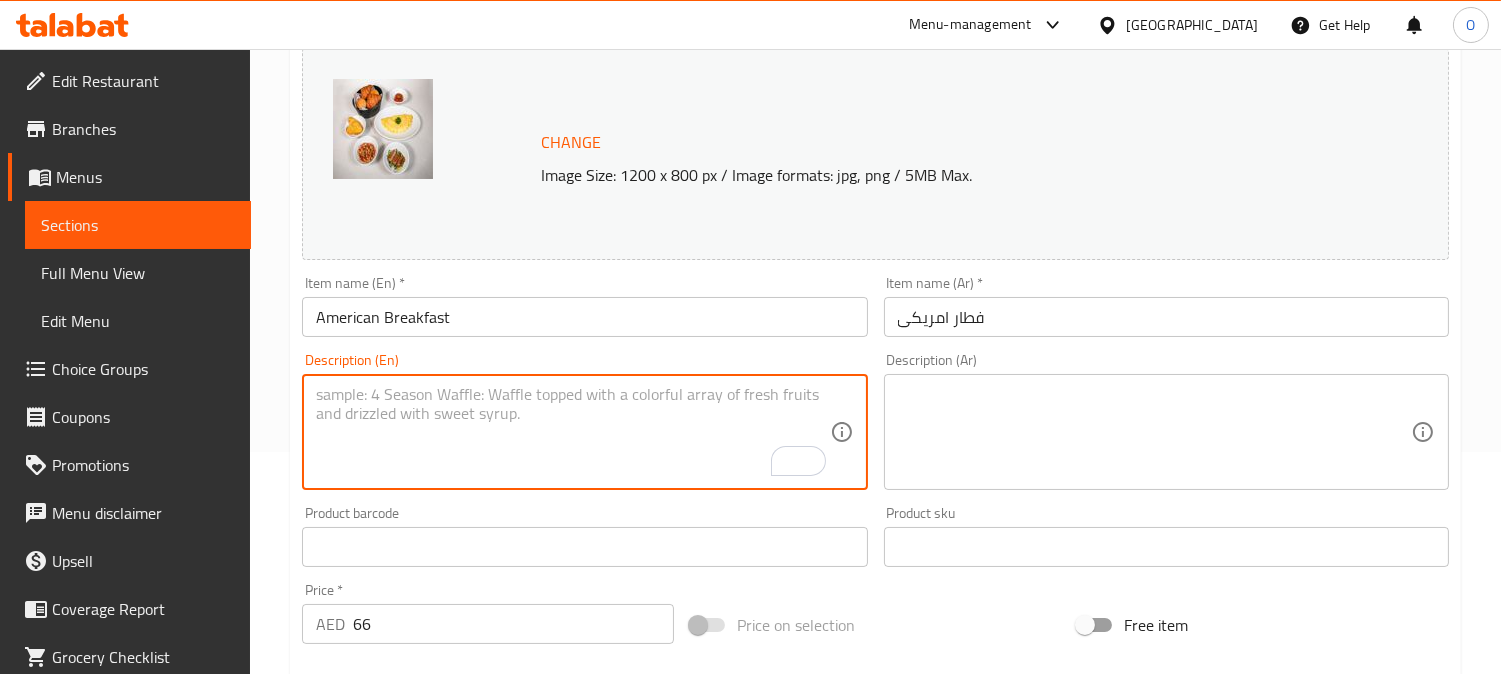 paste on "Baked beans, grilled tomatoes, hash brown, chicken sausage, bread basket, choice of eggs, fresh orange juice, choice of hot beverage" 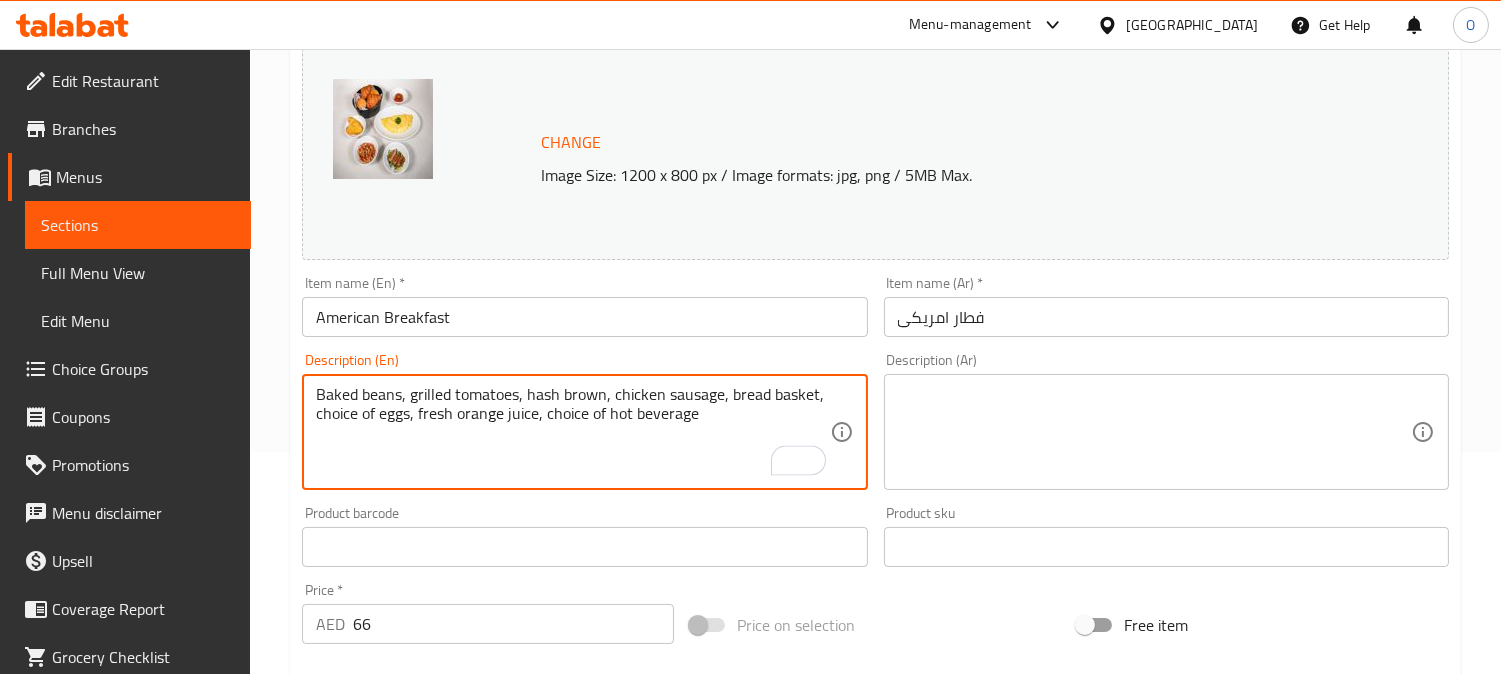 type on "Baked beans, grilled tomatoes, hash brown, chicken sausage, bread basket, choice of eggs, fresh orange juice, choice of hot beverage" 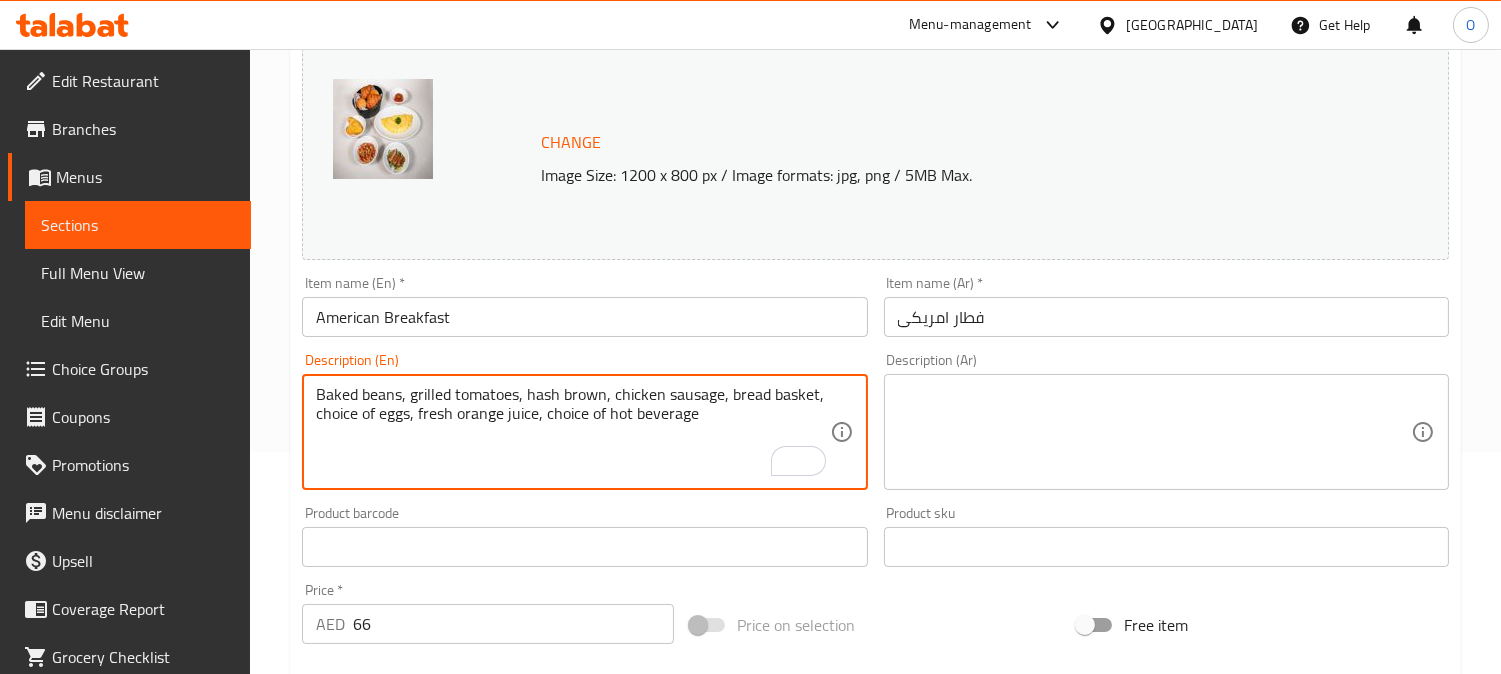 click at bounding box center [1154, 432] 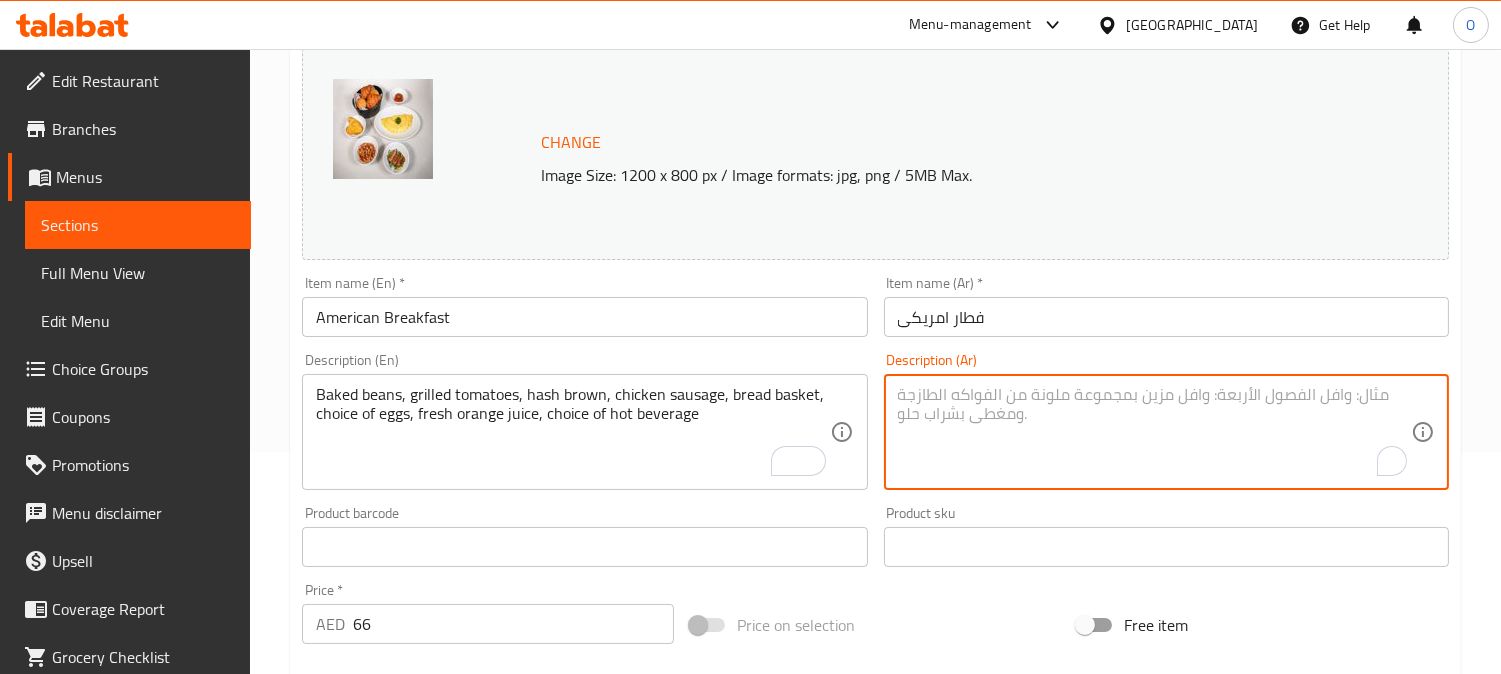 paste on "فاصوليا مطبوخة، طماطم مشوية، بطاطس مقلية، سجق دجاج، سلة خبز، اختيار البيض، عصير برتقال طازج، اختيار مشروب ساخن" 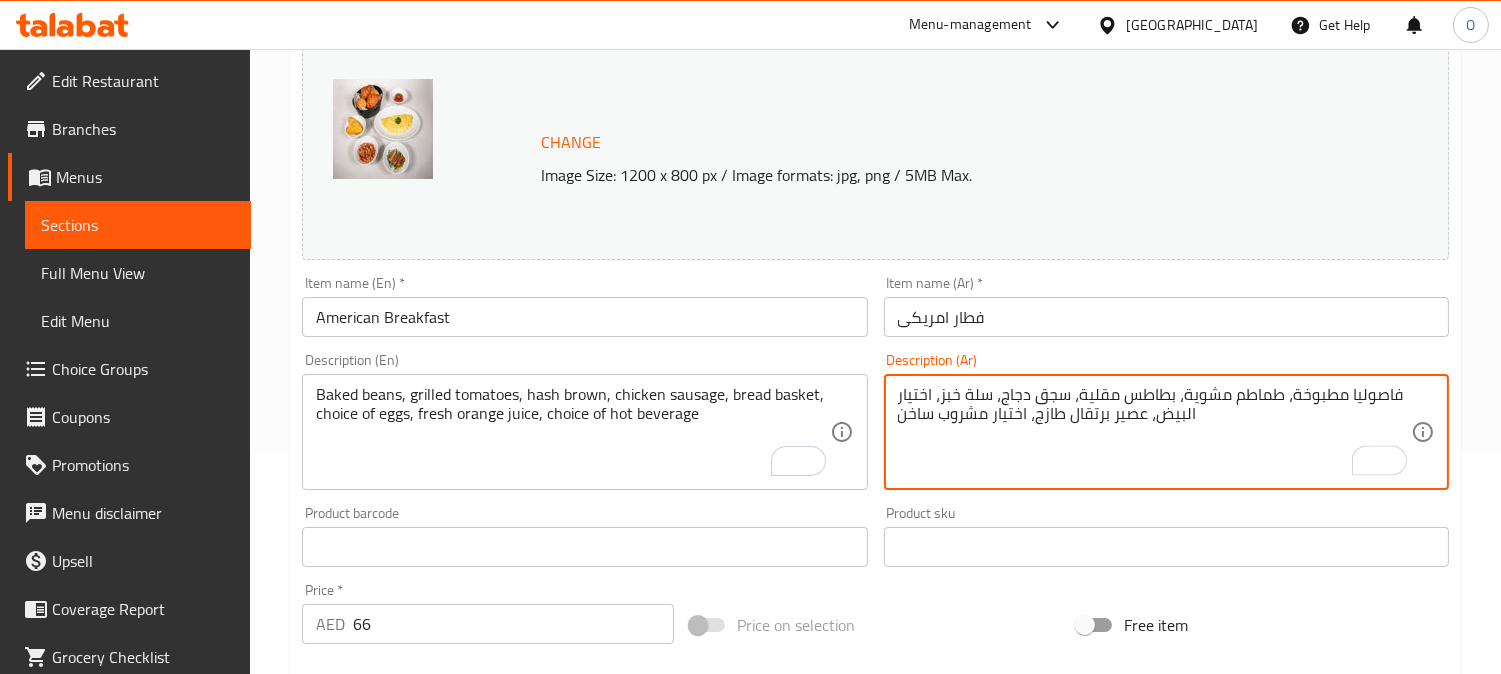 scroll, scrollTop: 764, scrollLeft: 0, axis: vertical 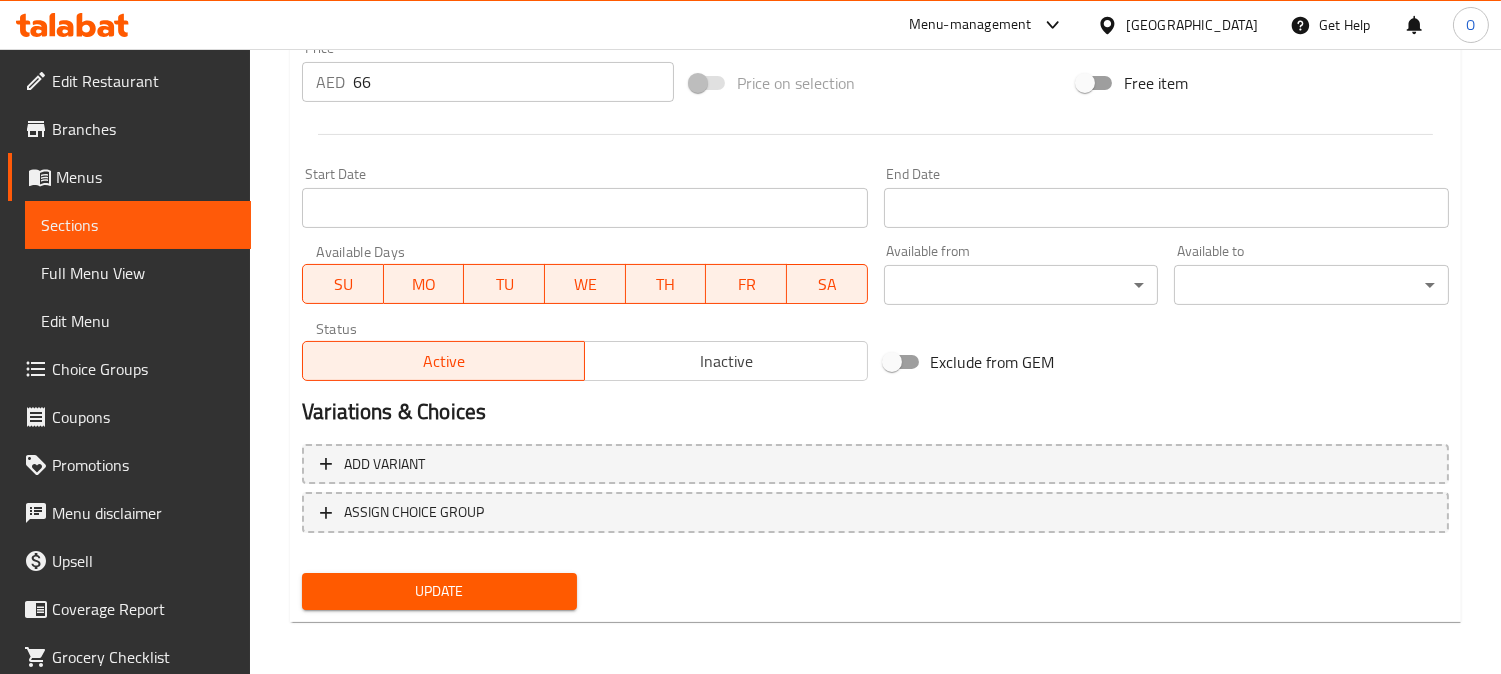 type on "فاصوليا مطبوخة، طماطم مشوية، بطاطس مقلية، سجق دجاج، سلة خبز، اختيار البيض، عصير برتقال طازج، اختيار مشروب ساخن" 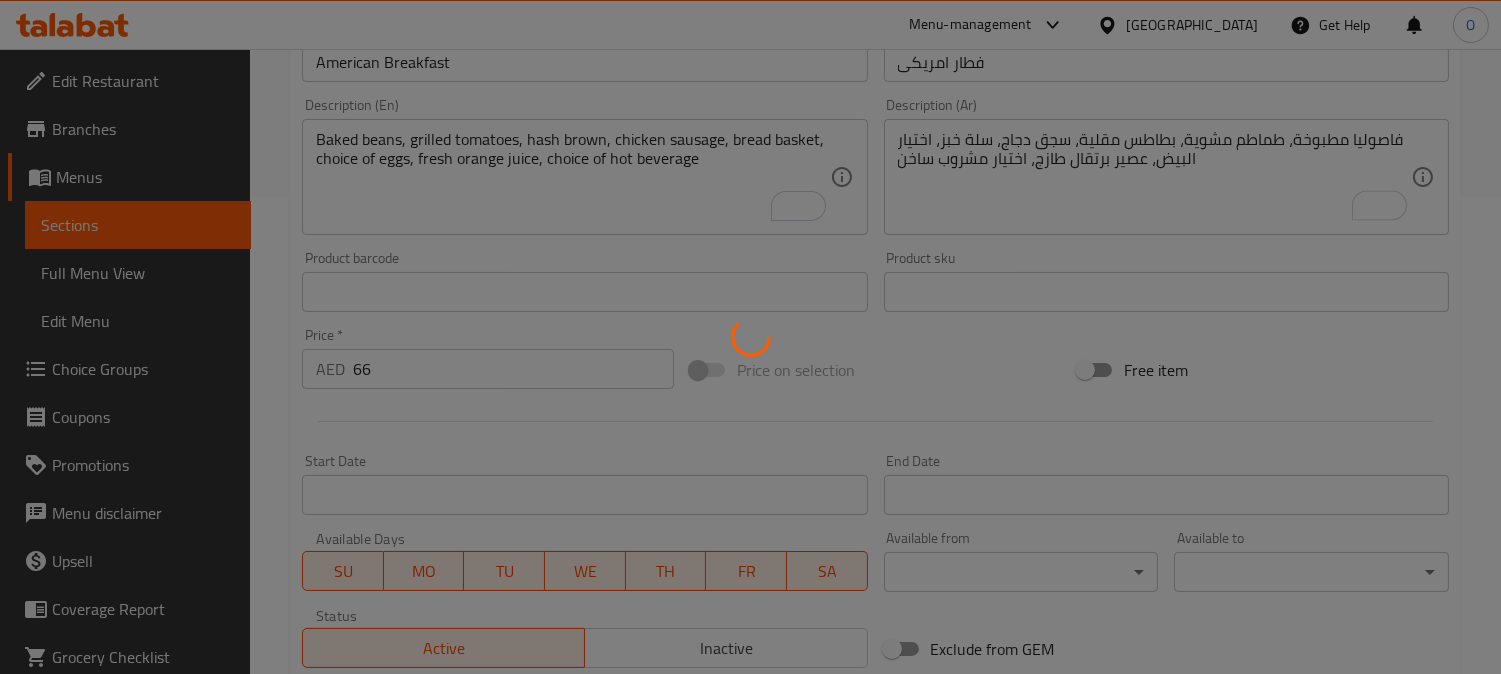 scroll, scrollTop: 320, scrollLeft: 0, axis: vertical 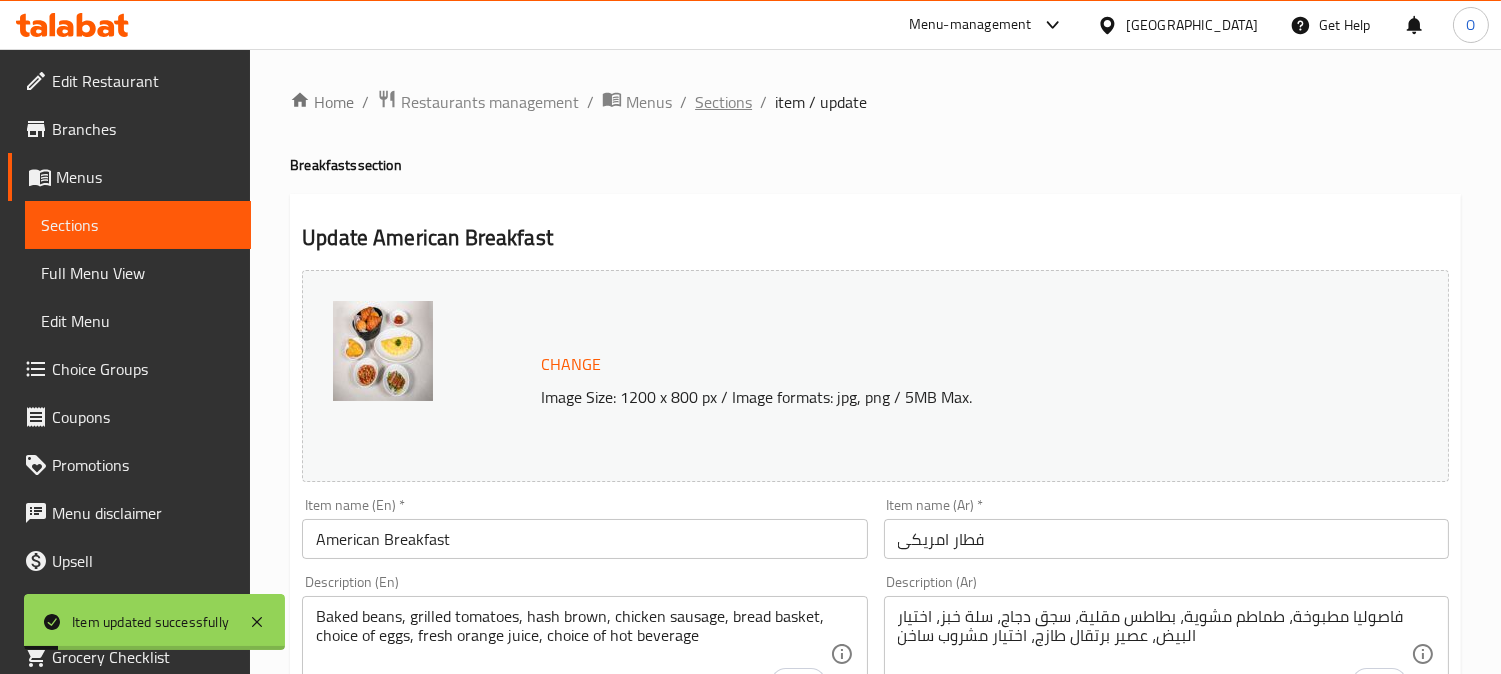 click on "Sections" at bounding box center [723, 102] 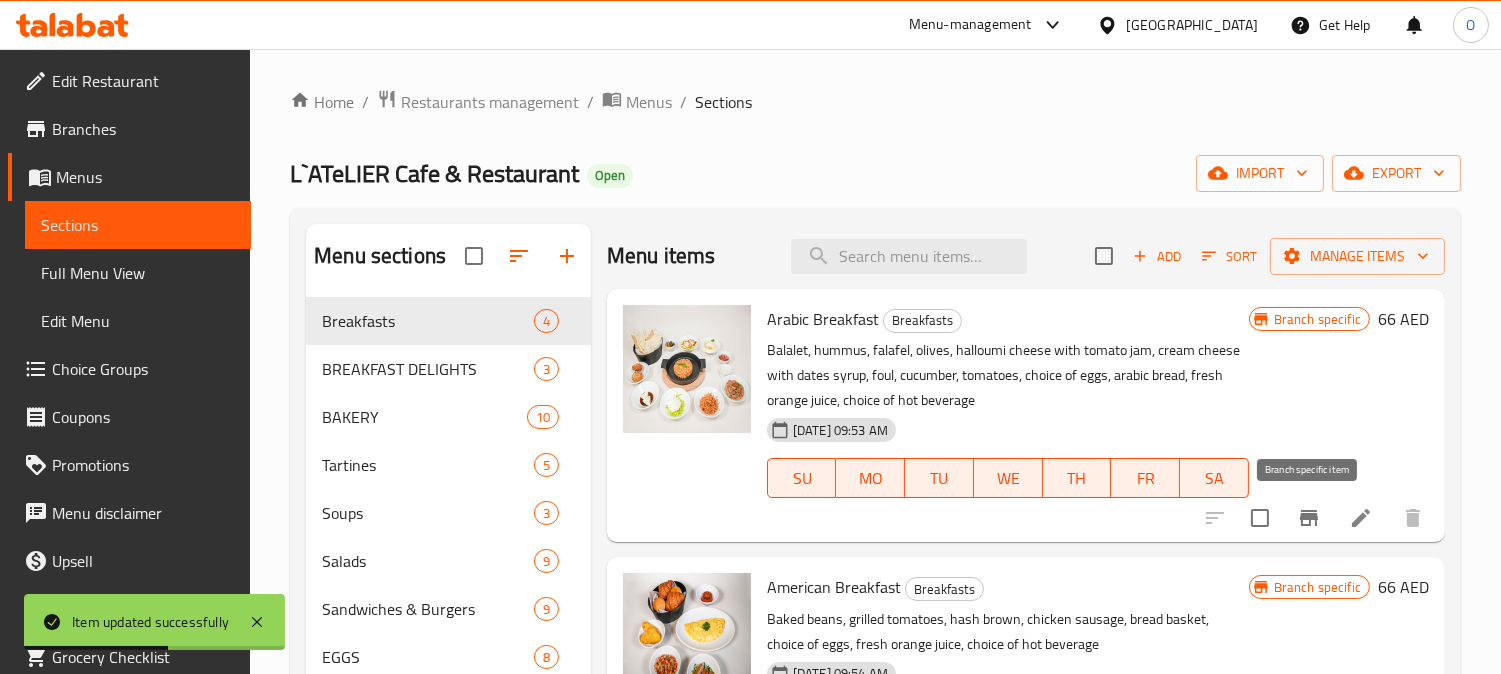click 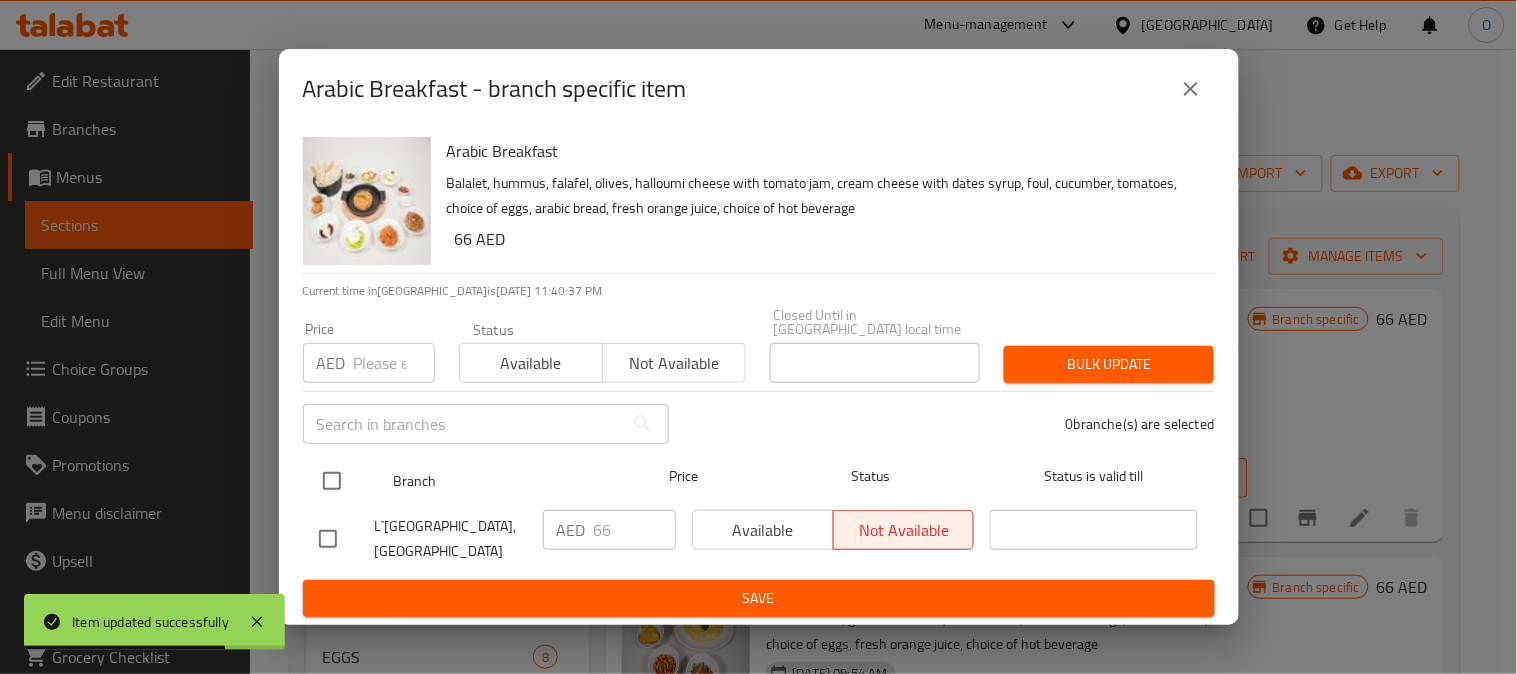click at bounding box center [332, 481] 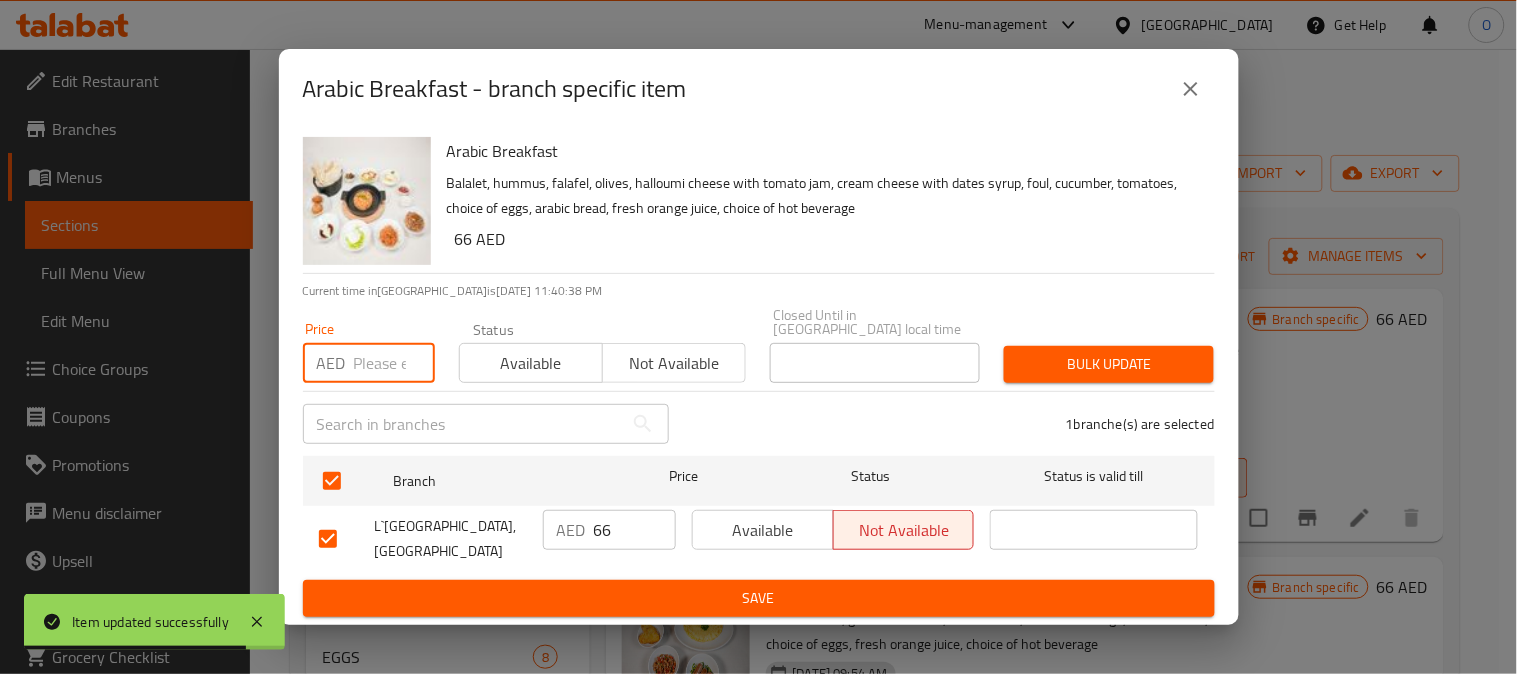 click at bounding box center [394, 363] 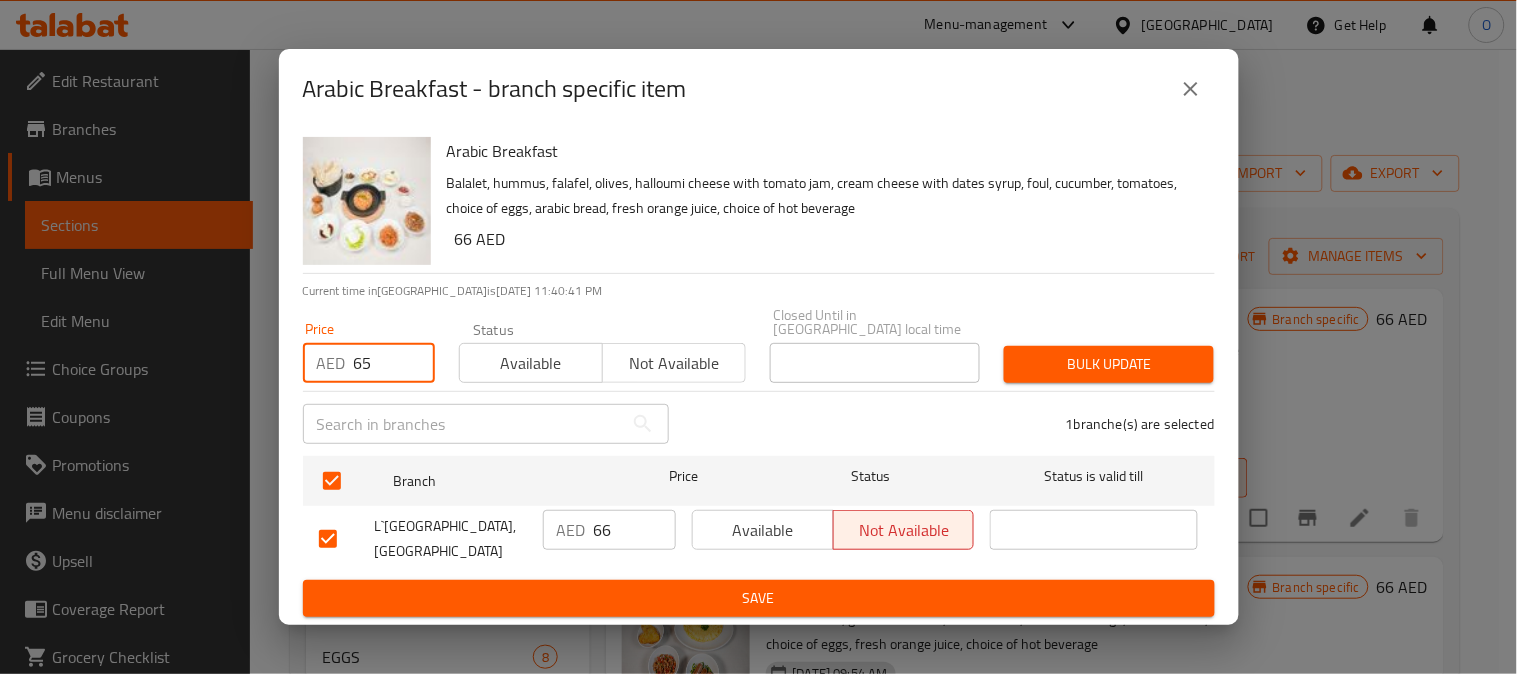 type on "65" 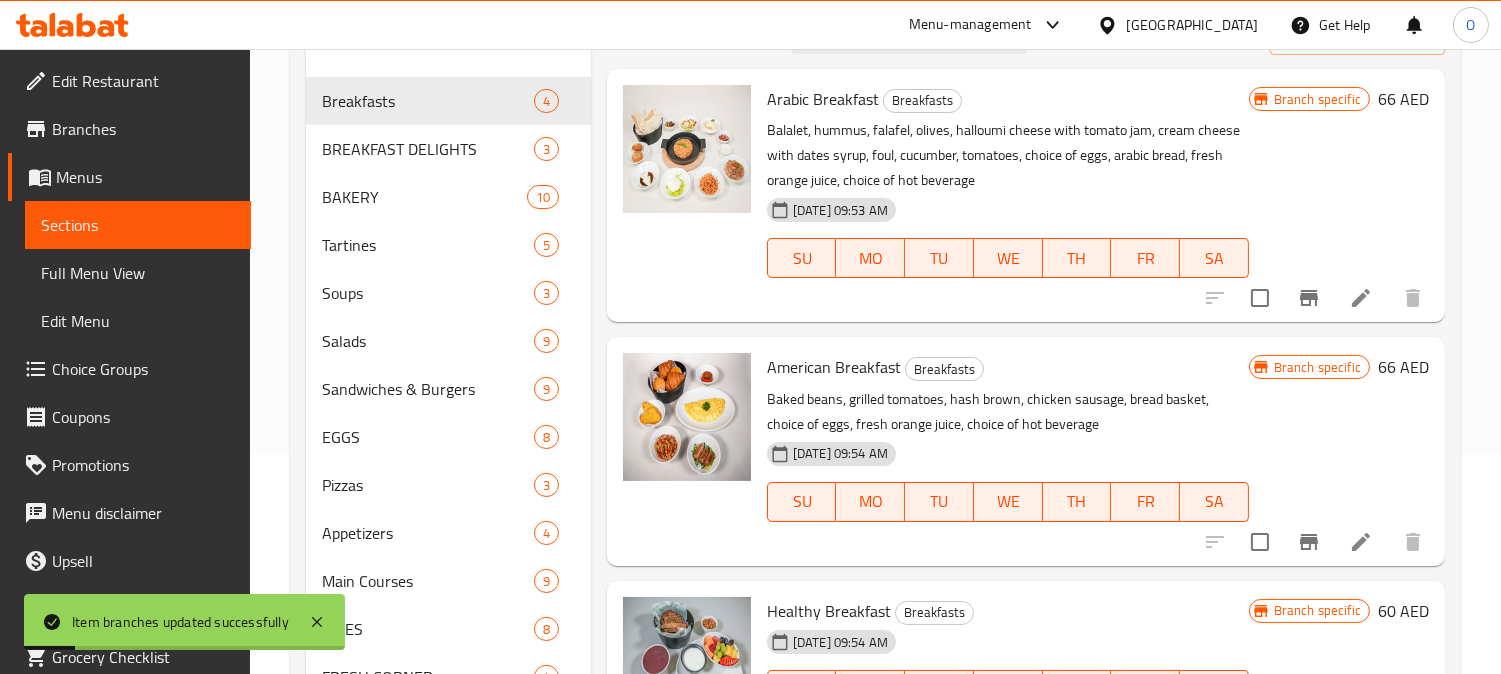 scroll, scrollTop: 222, scrollLeft: 0, axis: vertical 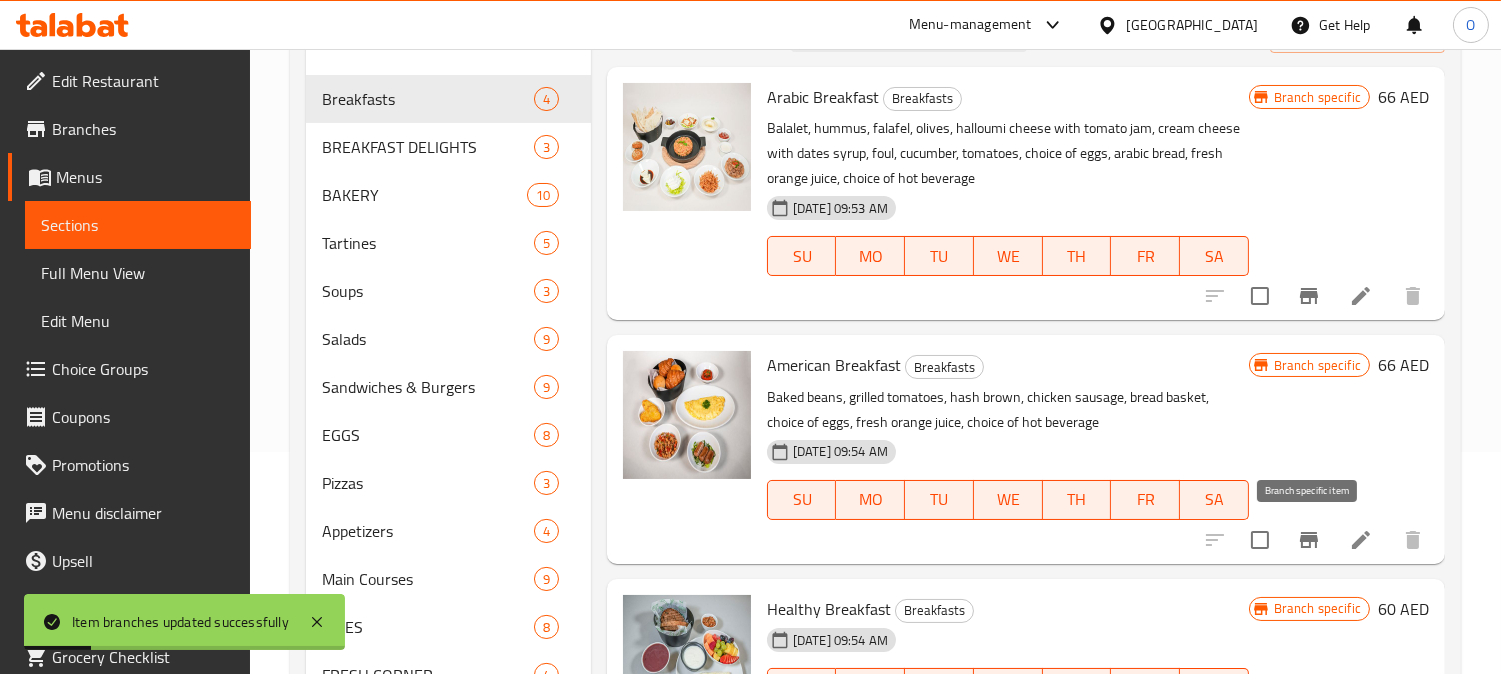click 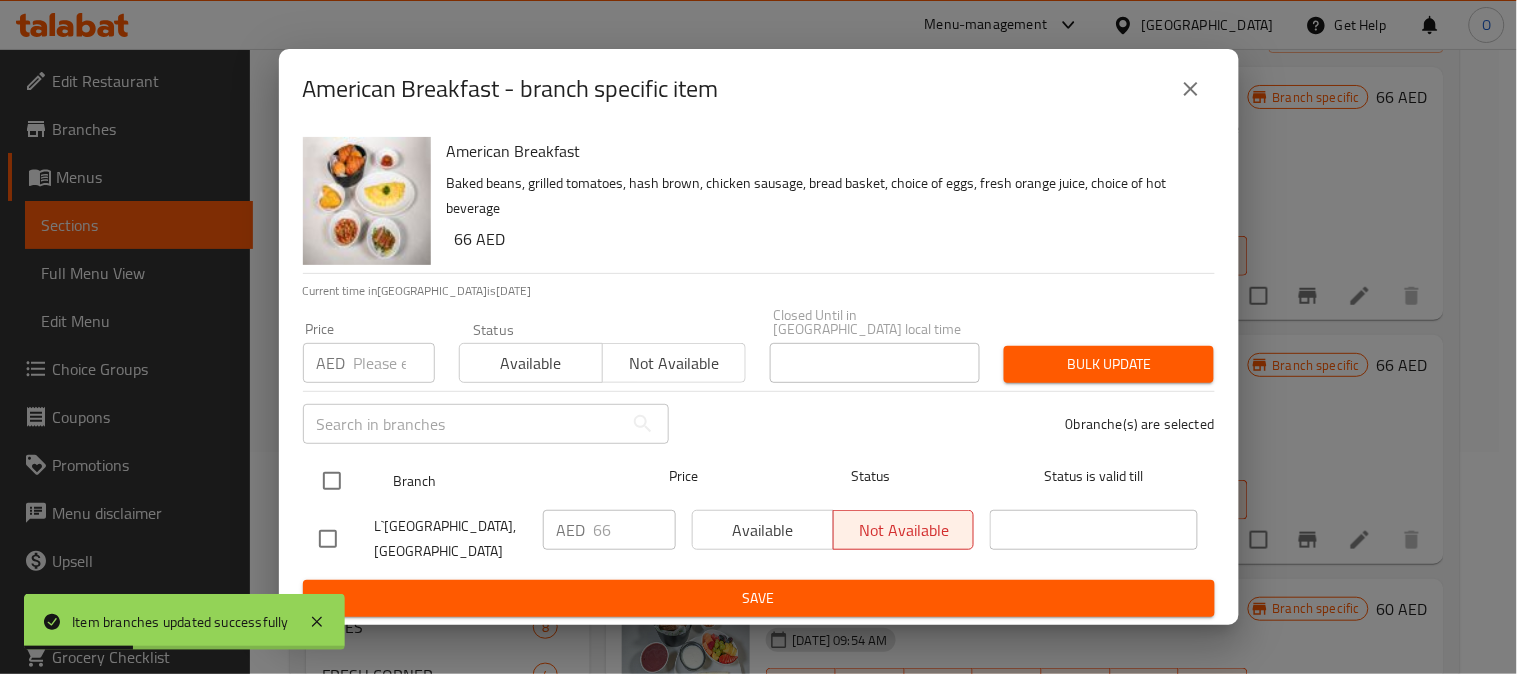 click at bounding box center [332, 481] 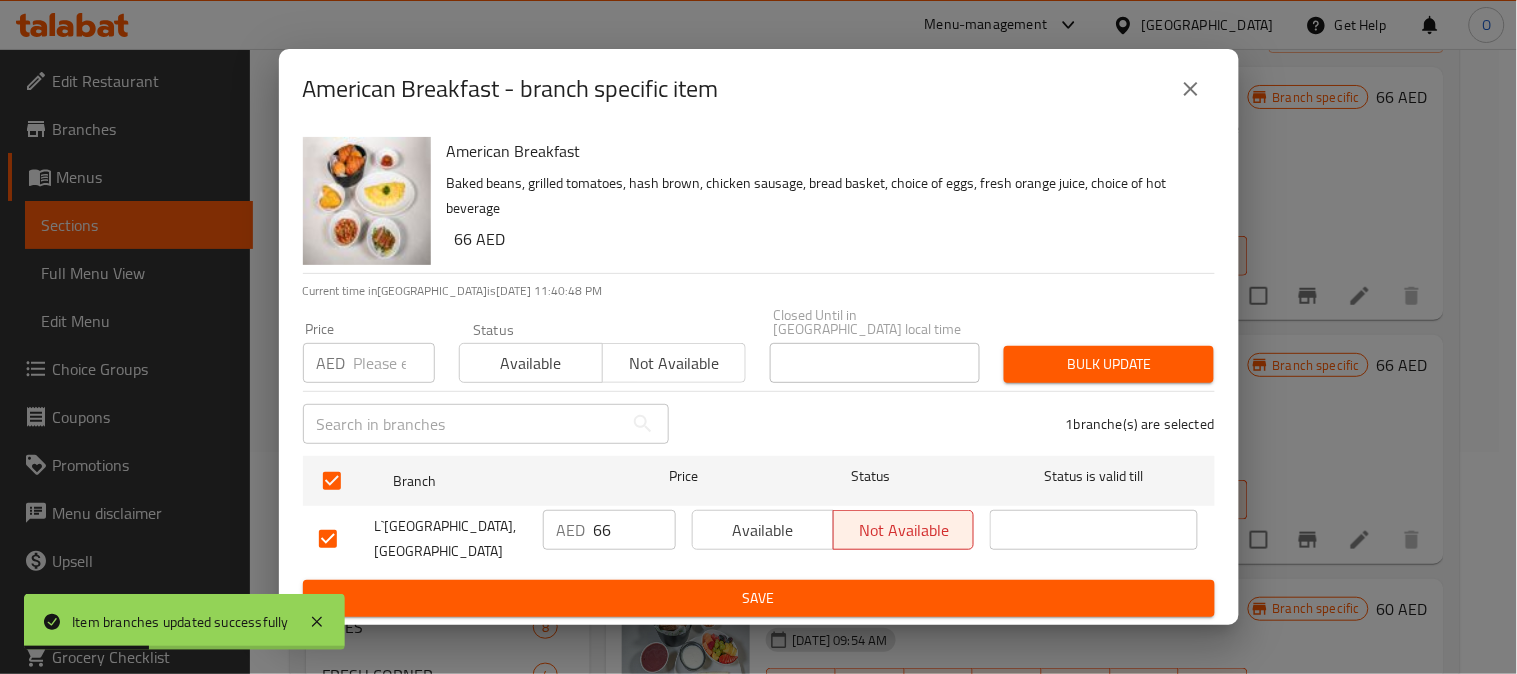 click at bounding box center (394, 363) 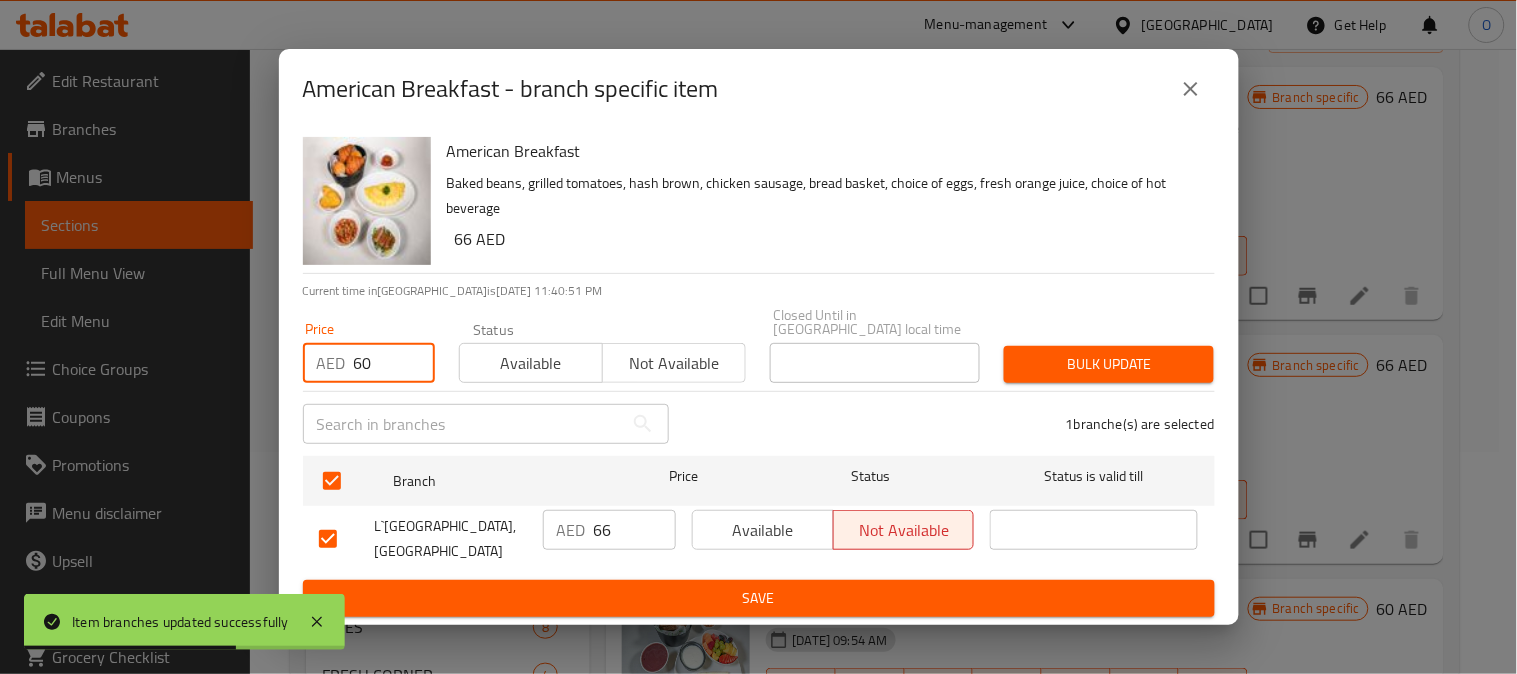 type on "60" 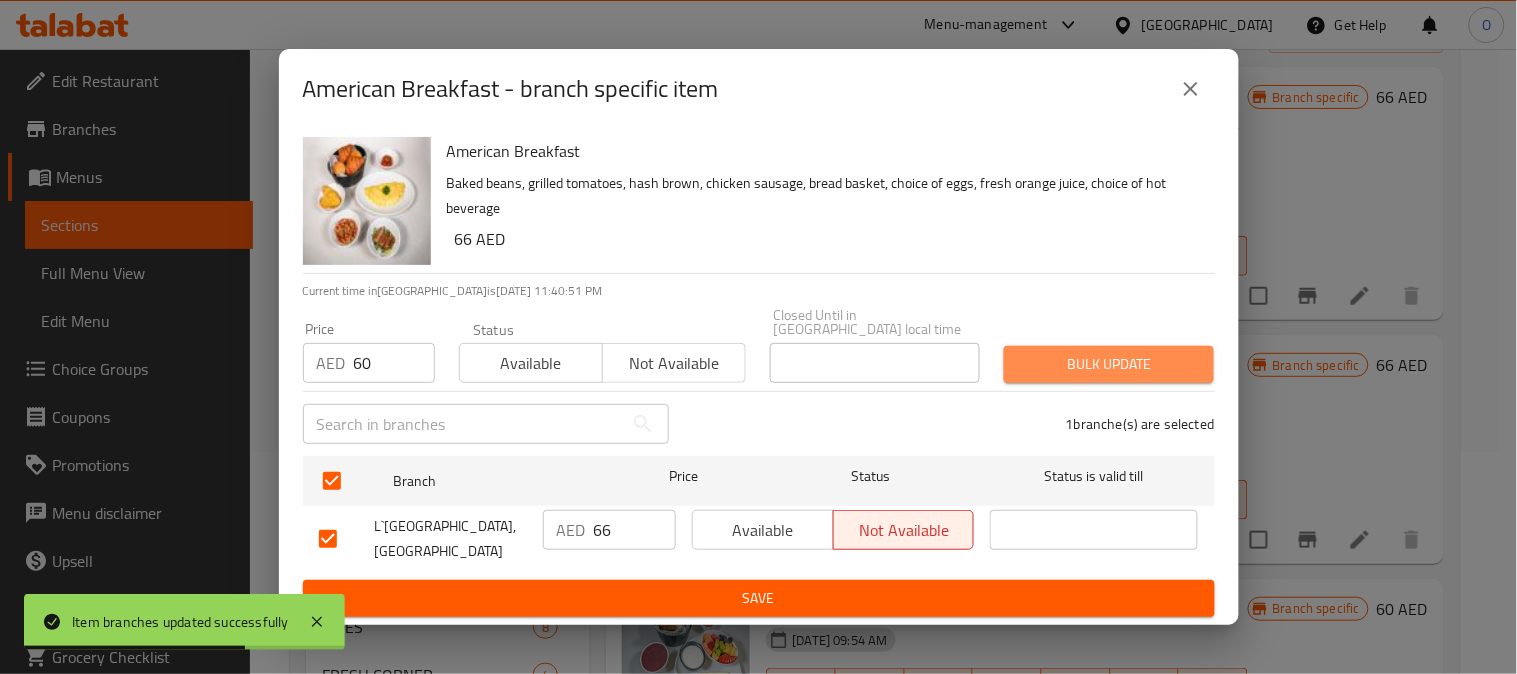 click on "Bulk update" at bounding box center [1109, 364] 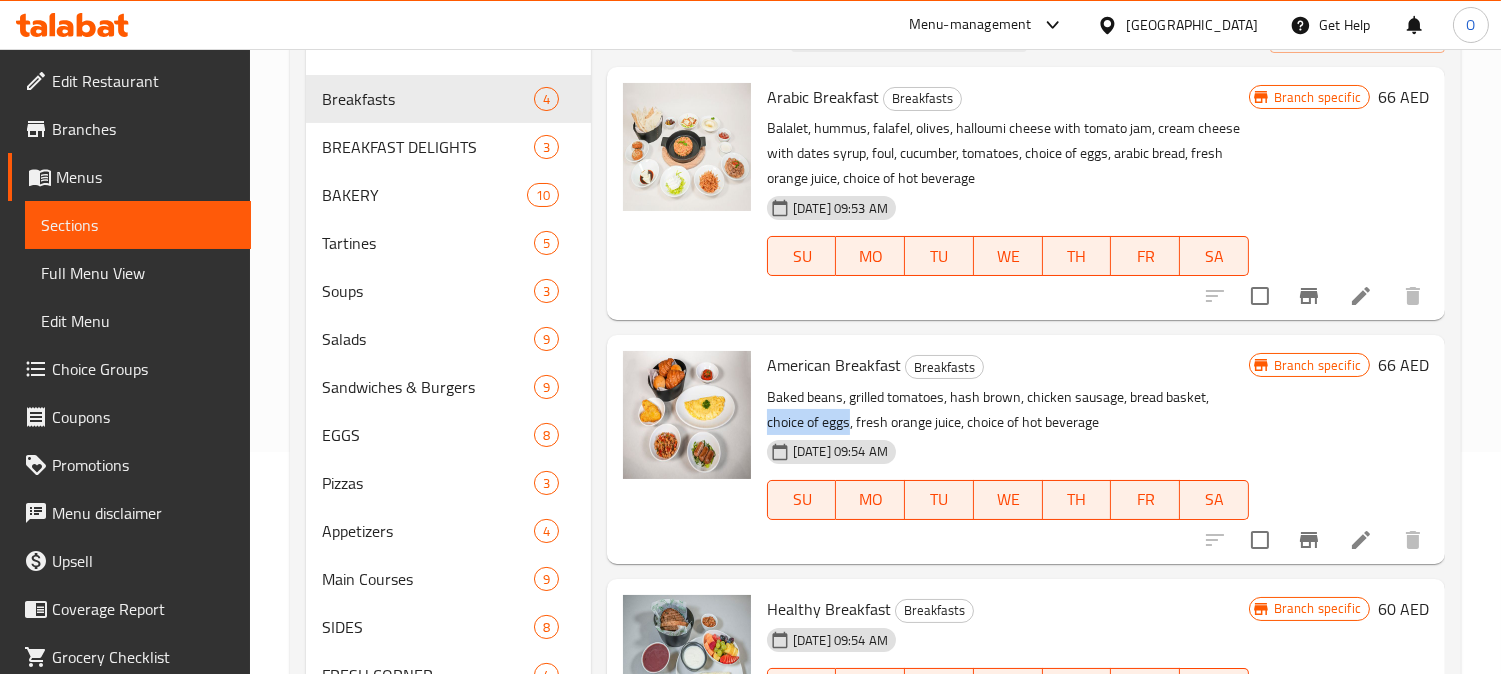 drag, startPoint x: 808, startPoint y: 423, endPoint x: 1211, endPoint y: 396, distance: 403.90344 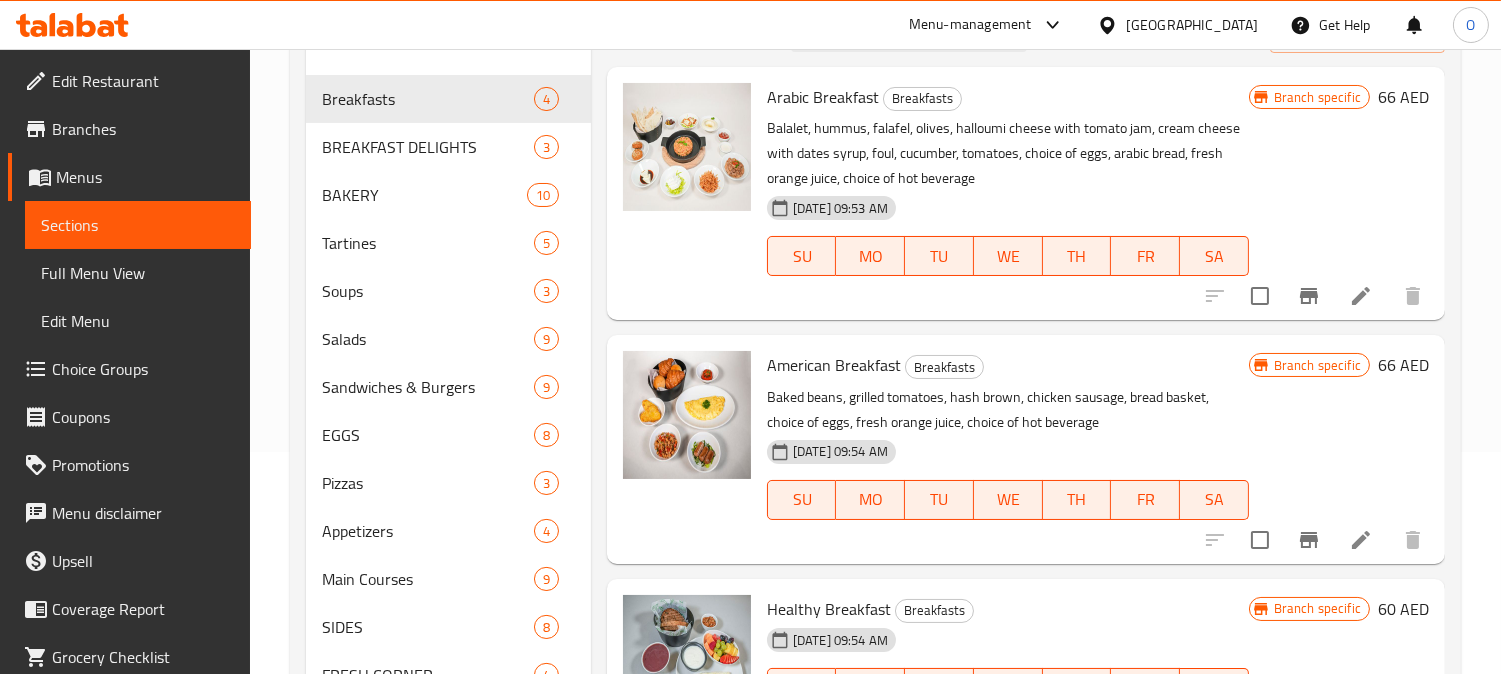 click on "Baked beans, grilled tomatoes, hash brown, chicken sausage, bread basket, choice of eggs, fresh orange juice, choice of hot beverage" at bounding box center [1008, 410] 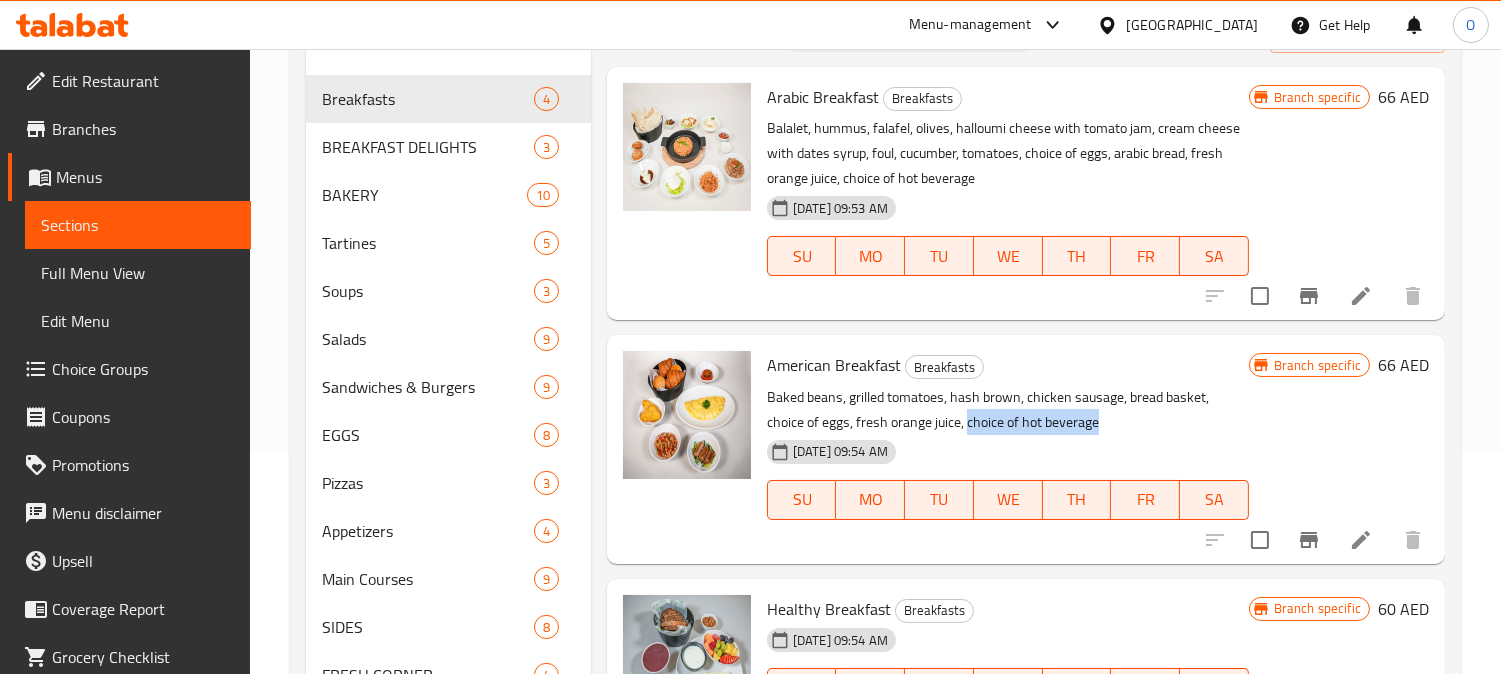 drag, startPoint x: 926, startPoint y: 421, endPoint x: 1085, endPoint y: 421, distance: 159 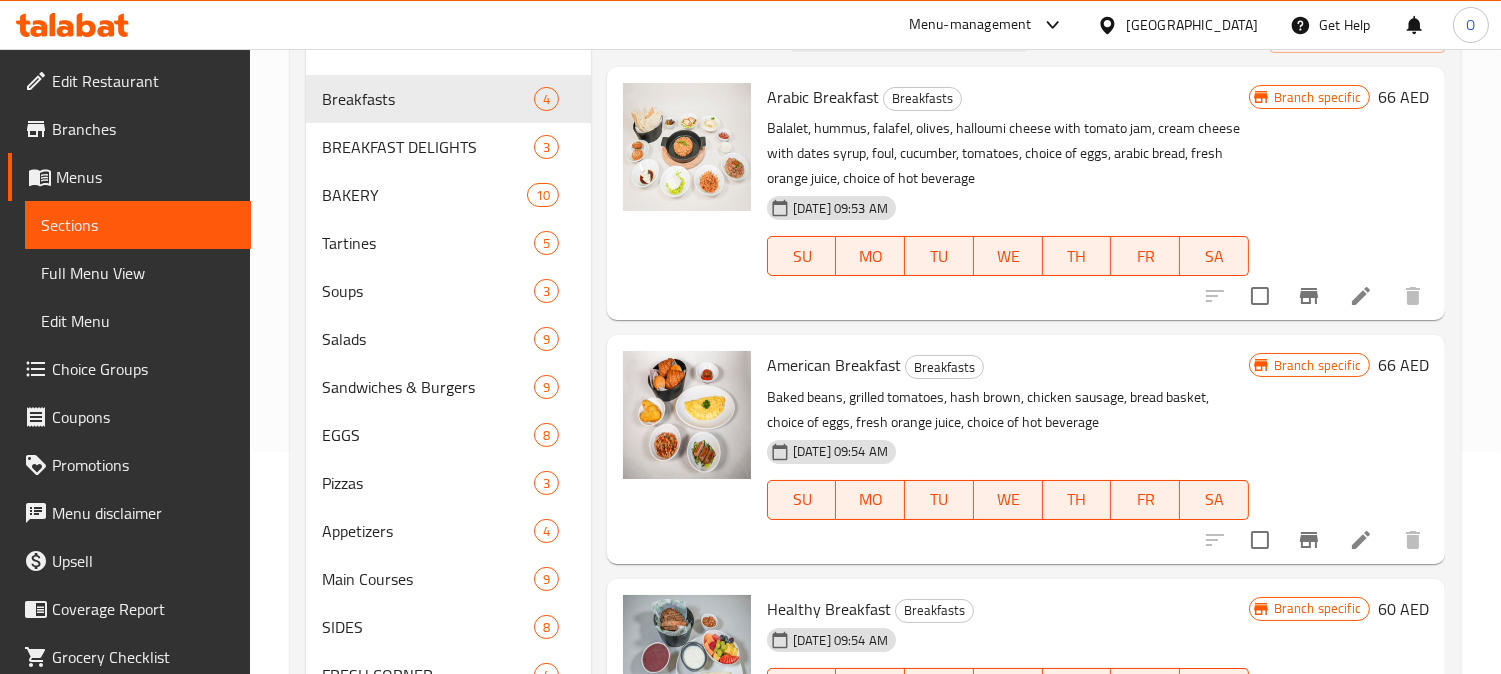 click on "Healthy Breakfast   Breakfasts" at bounding box center (1008, 609) 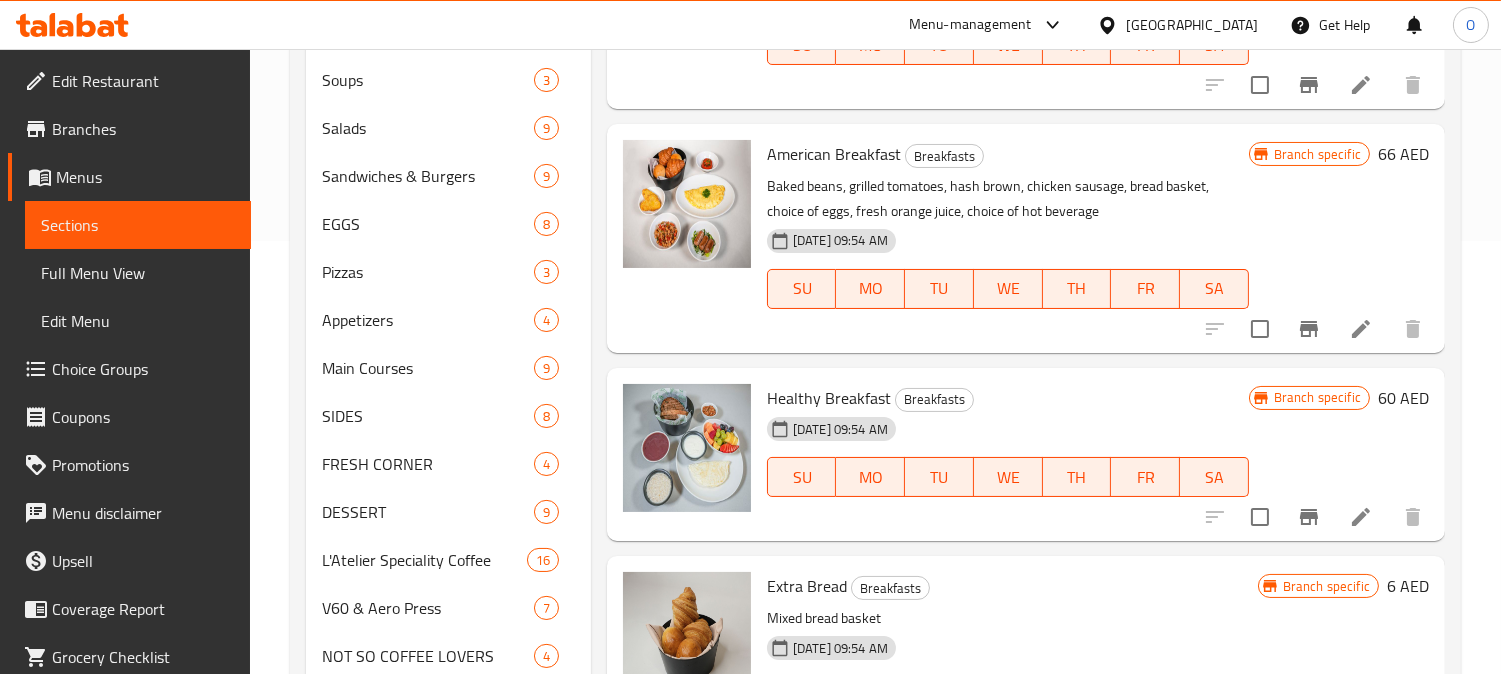 scroll, scrollTop: 444, scrollLeft: 0, axis: vertical 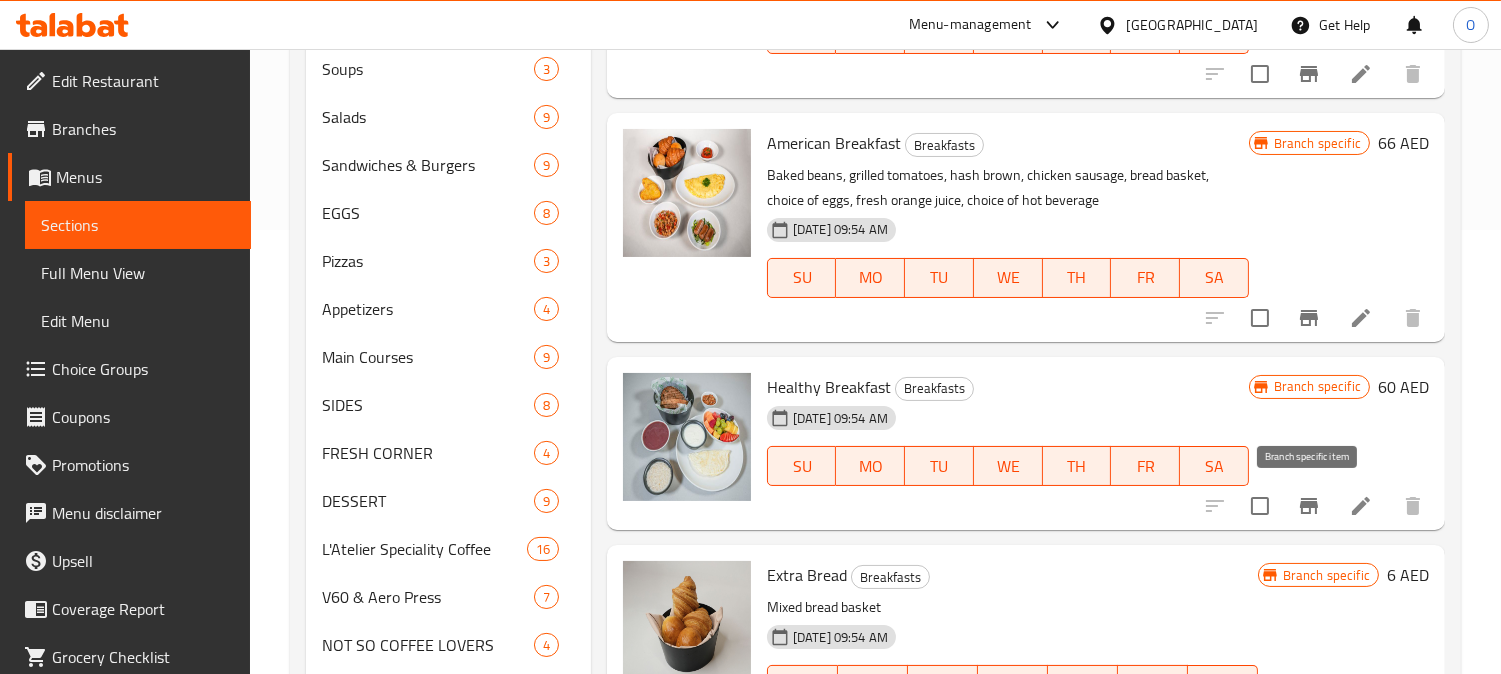 click 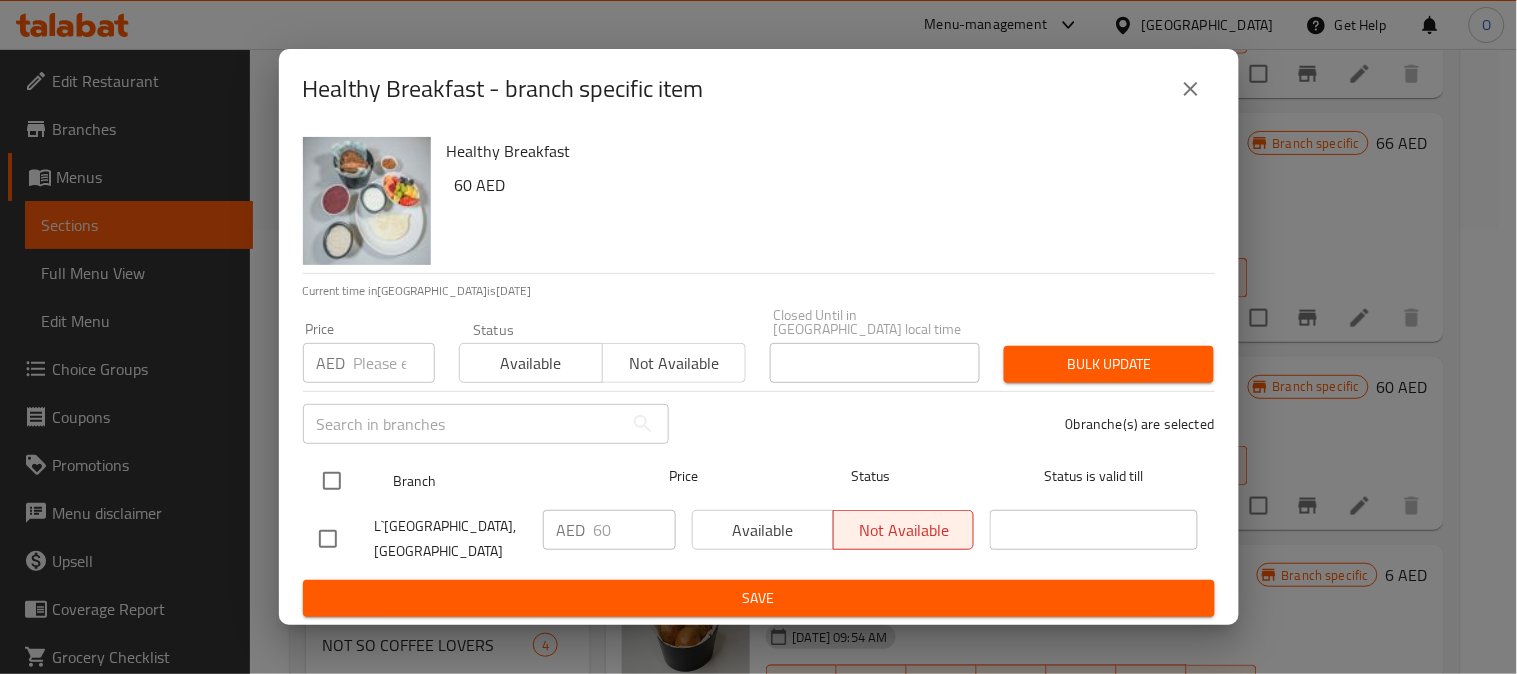 click at bounding box center (332, 481) 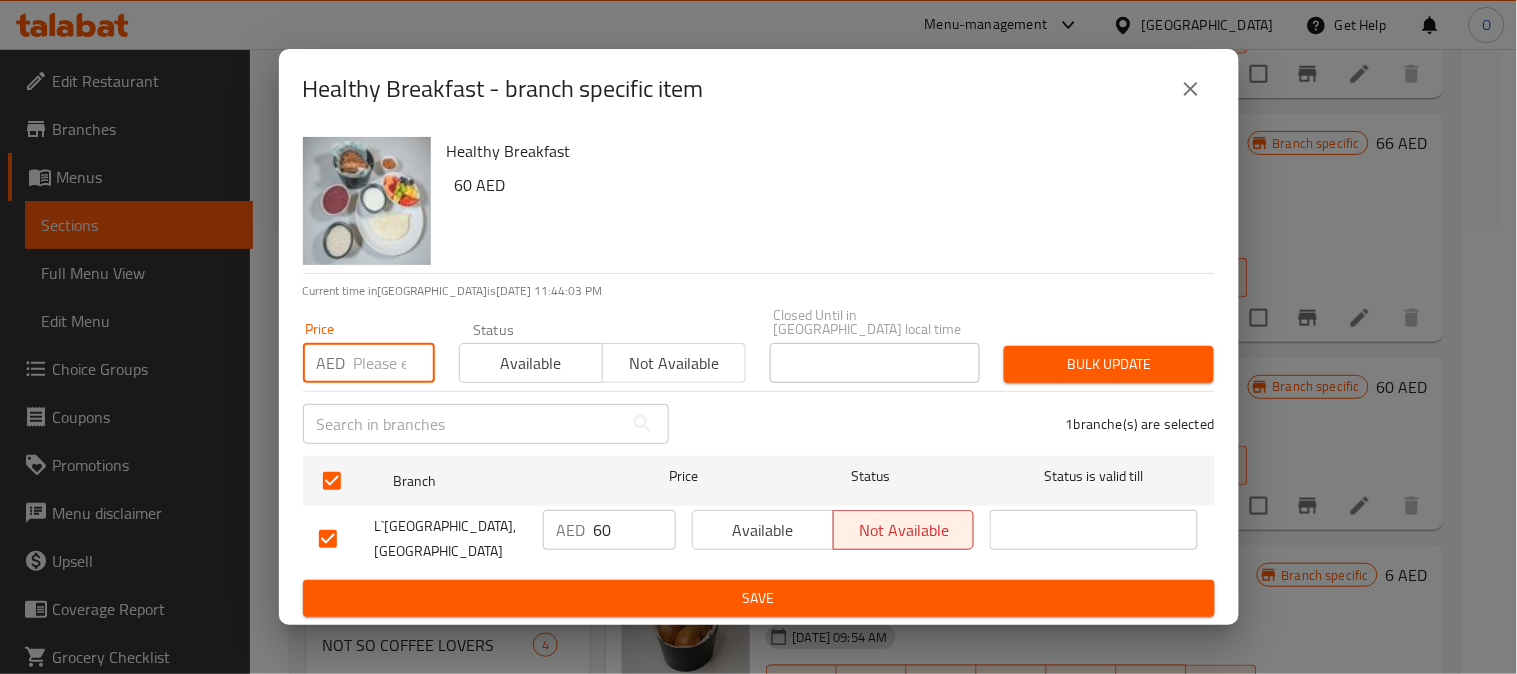 paste on "55" 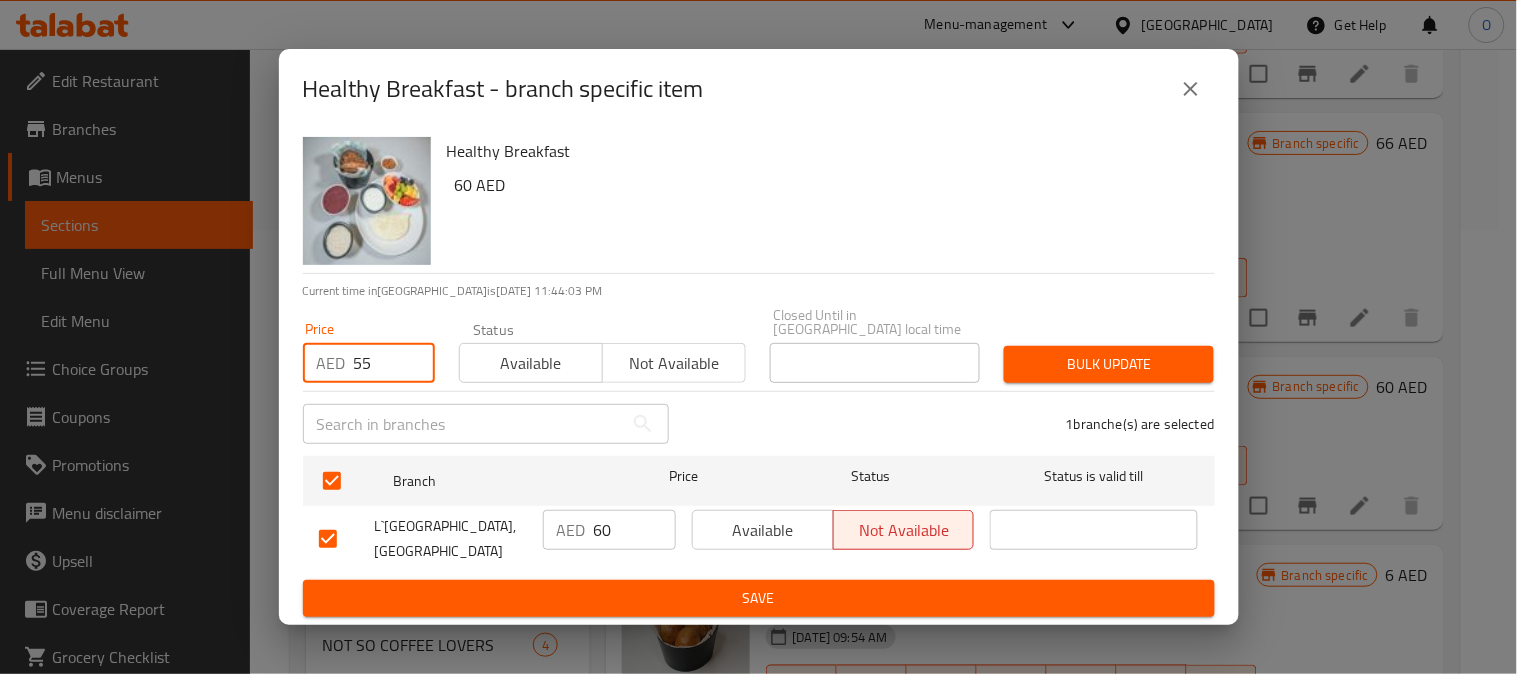 type on "55" 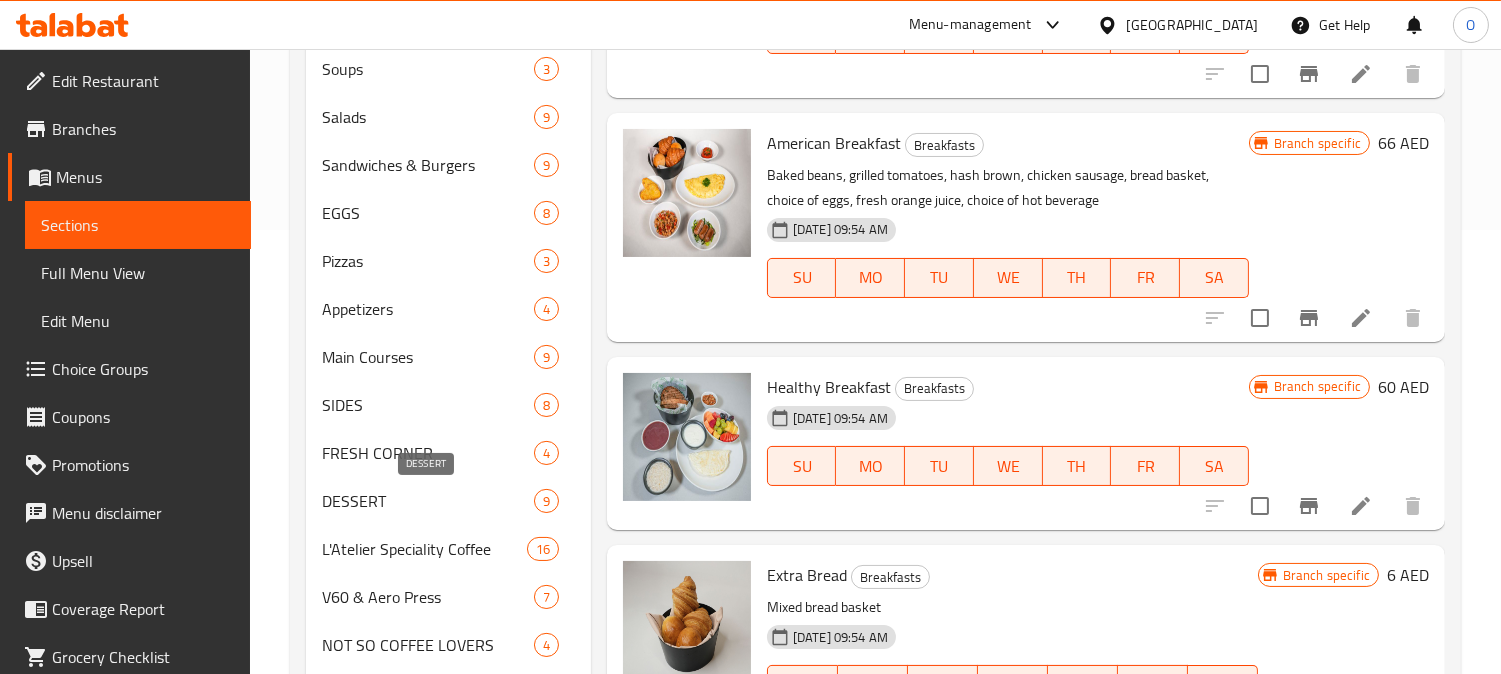 type 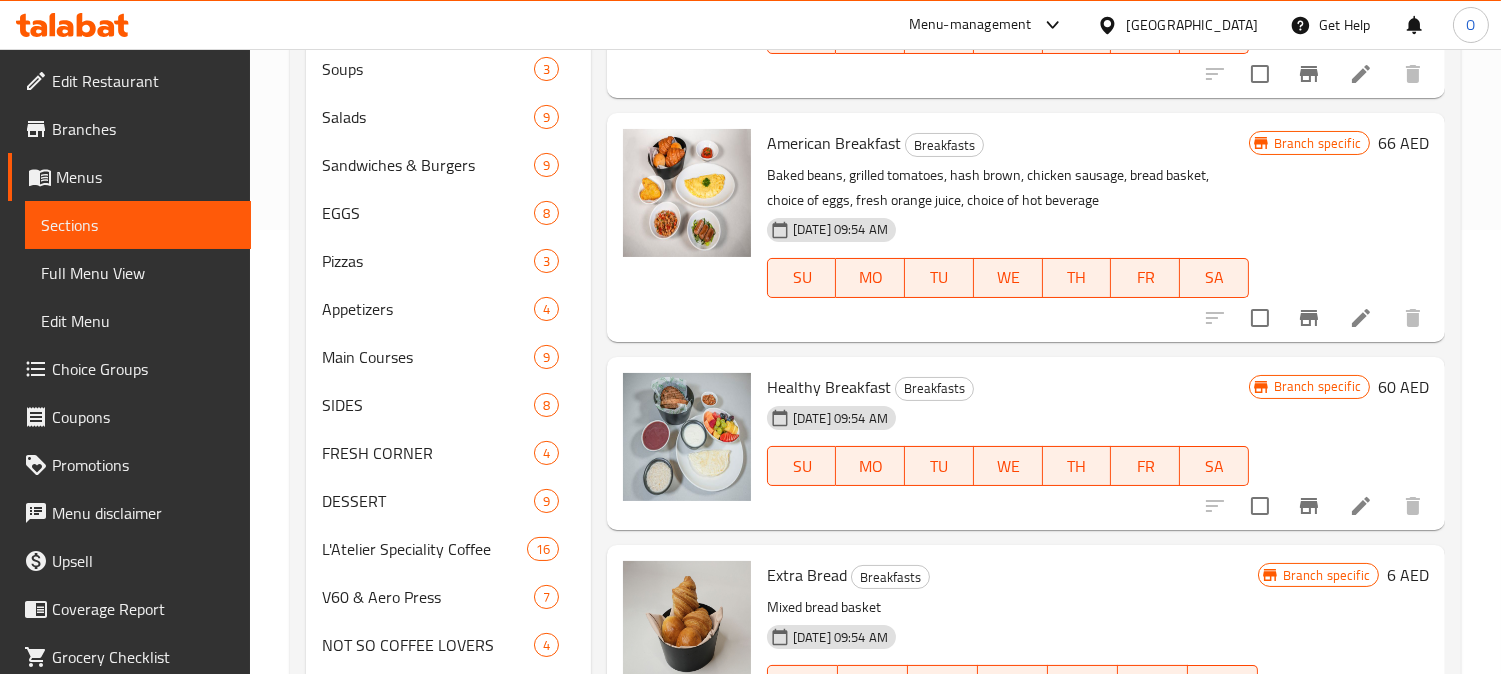 click 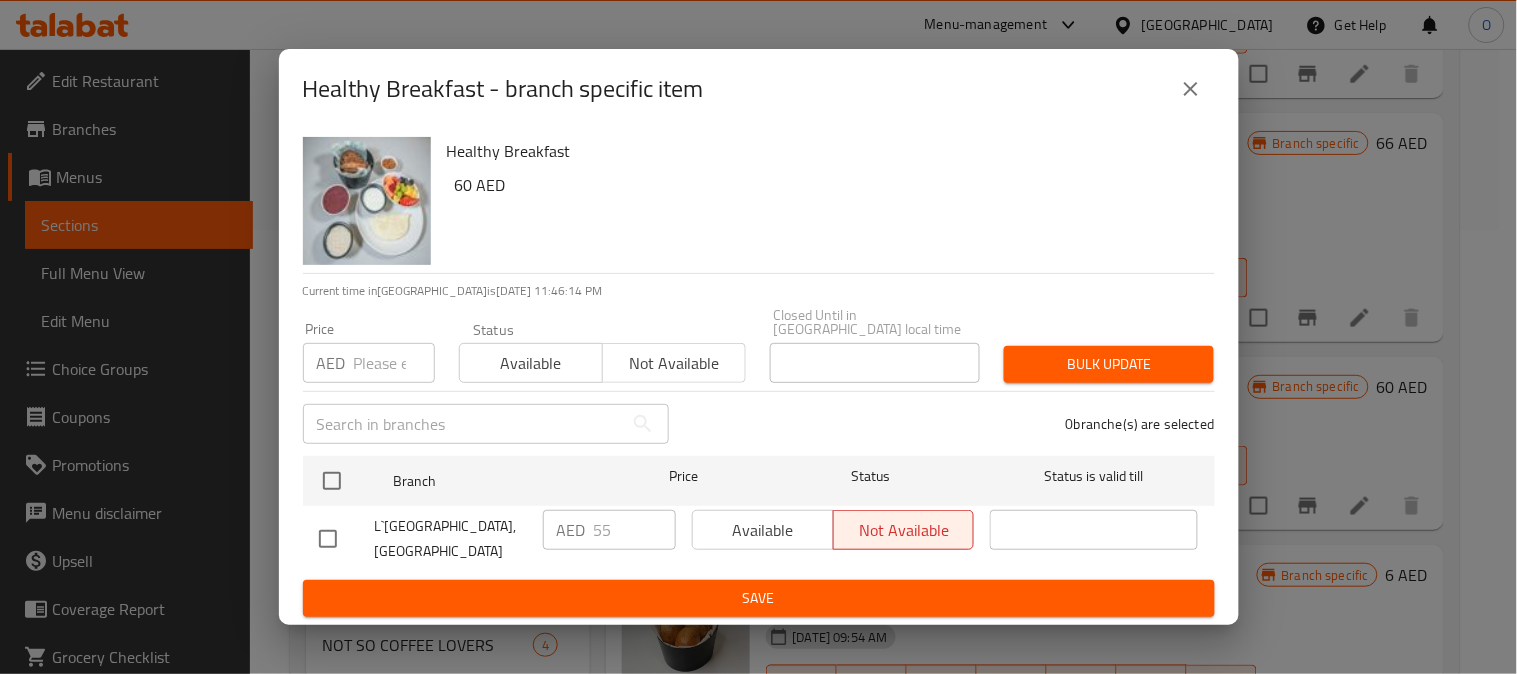 click 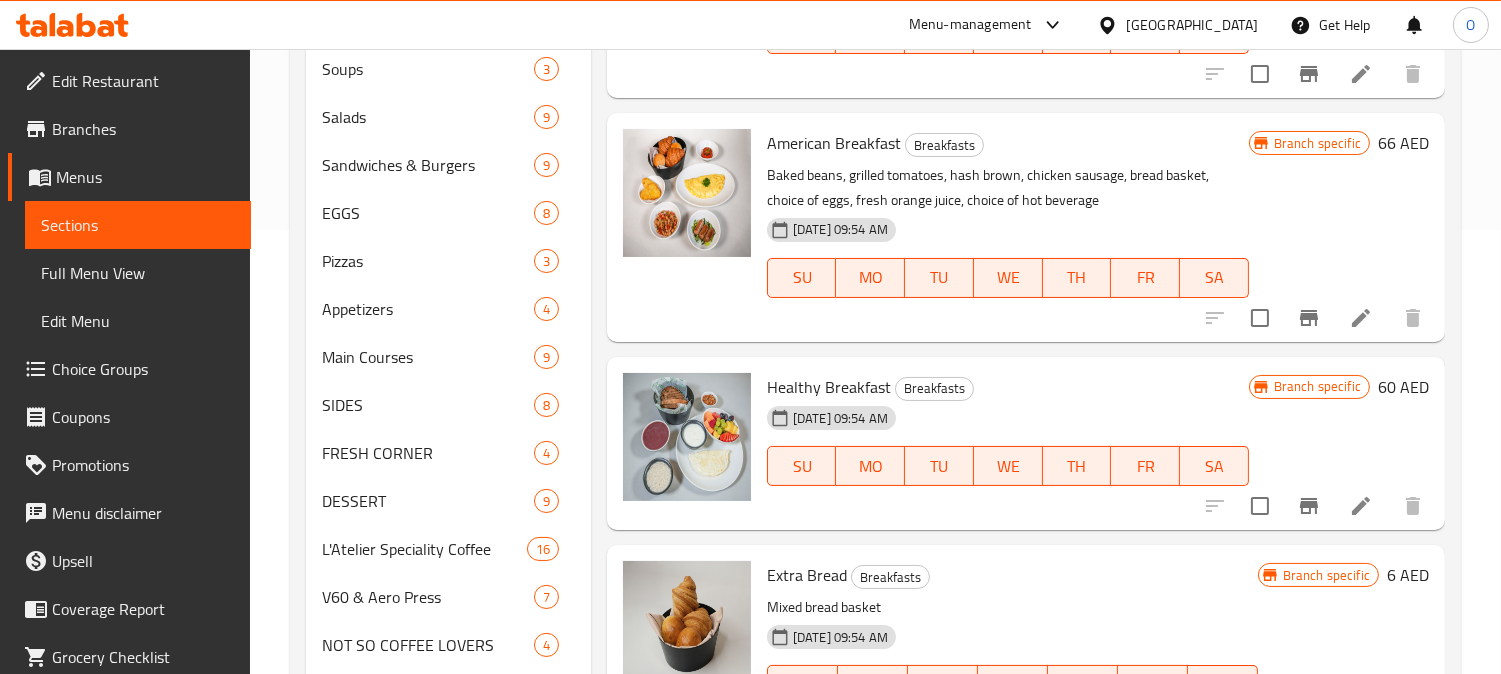 click at bounding box center [1361, 506] 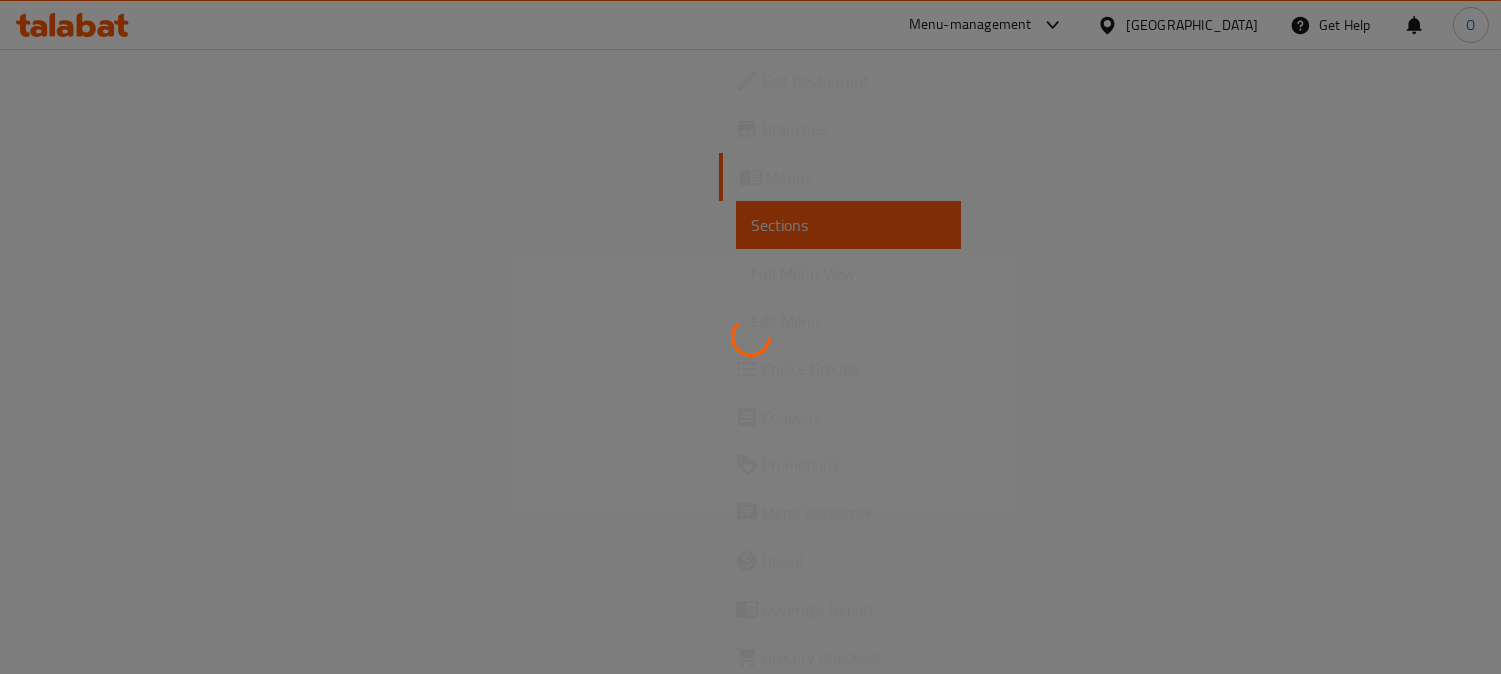 scroll, scrollTop: 0, scrollLeft: 0, axis: both 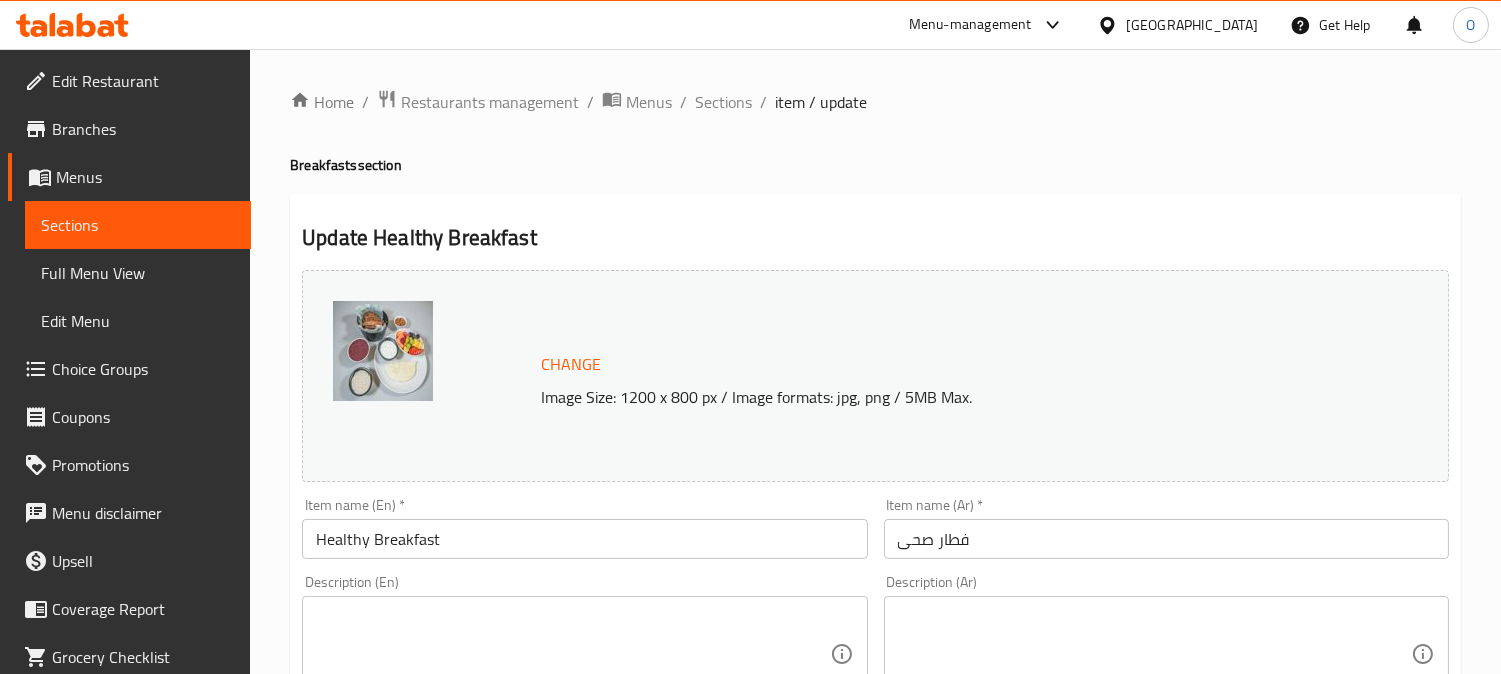 click at bounding box center (572, 654) 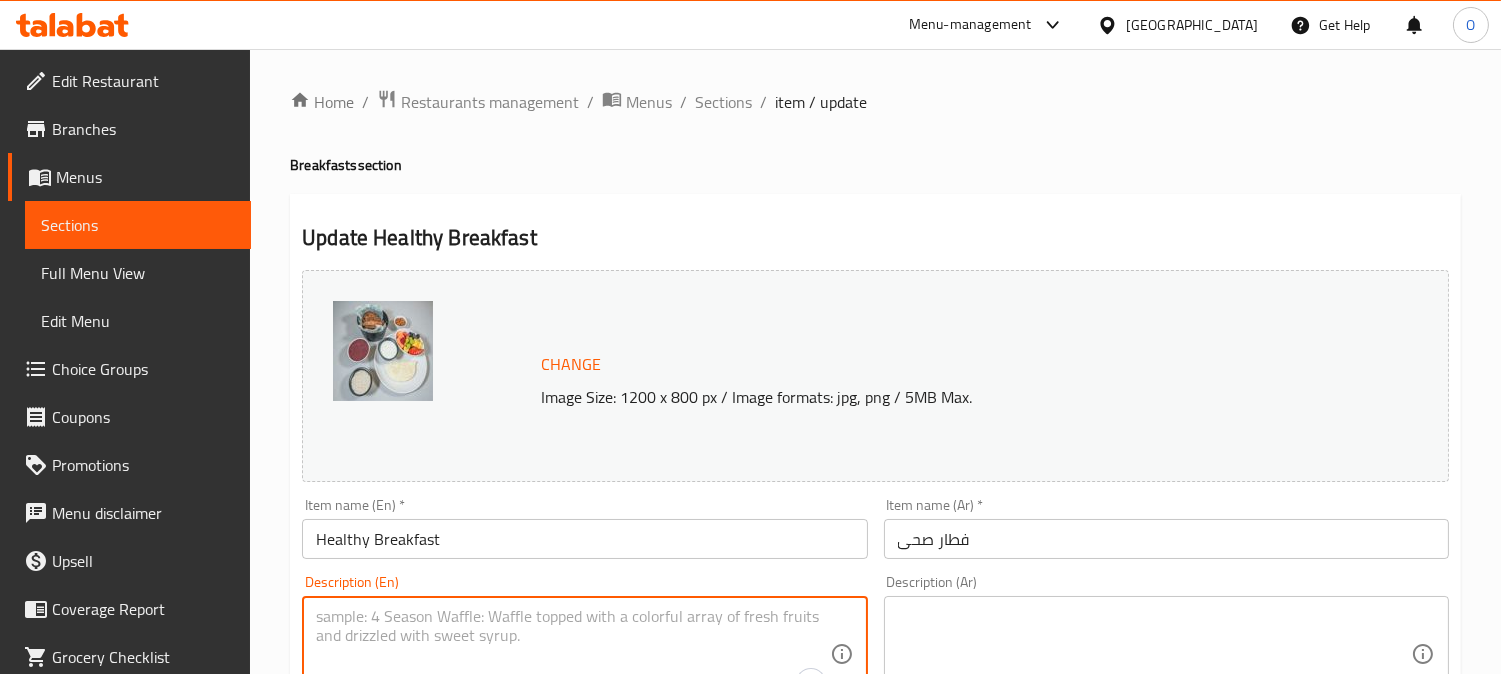 paste on "Berry acai bowl, egg white omelet, multigrain bread basket, granola, fruits bowl, fresh orange juice, choice of hot beverage" 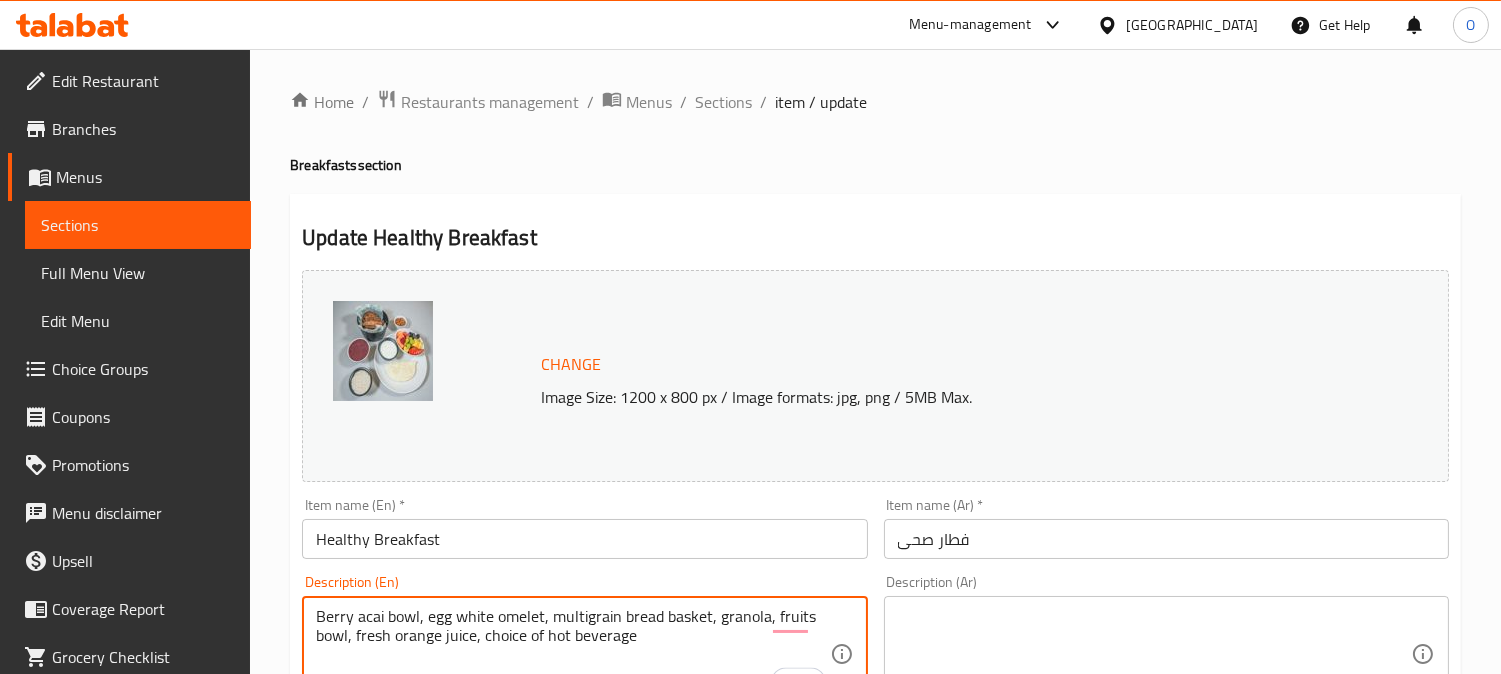 type on "Berry acai bowl, egg white omelet, multigrain bread basket, granola, fruits bowl, fresh orange juice, choice of hot beverage" 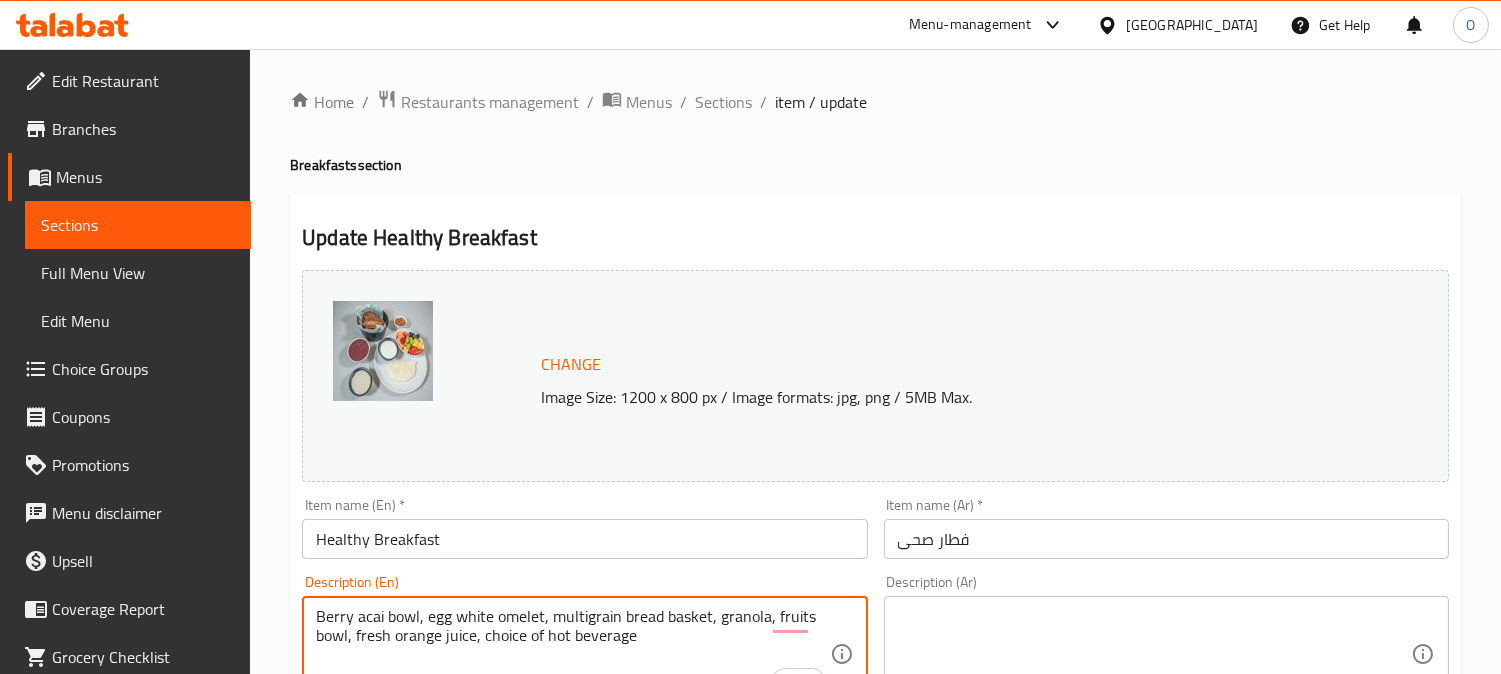 scroll, scrollTop: 333, scrollLeft: 0, axis: vertical 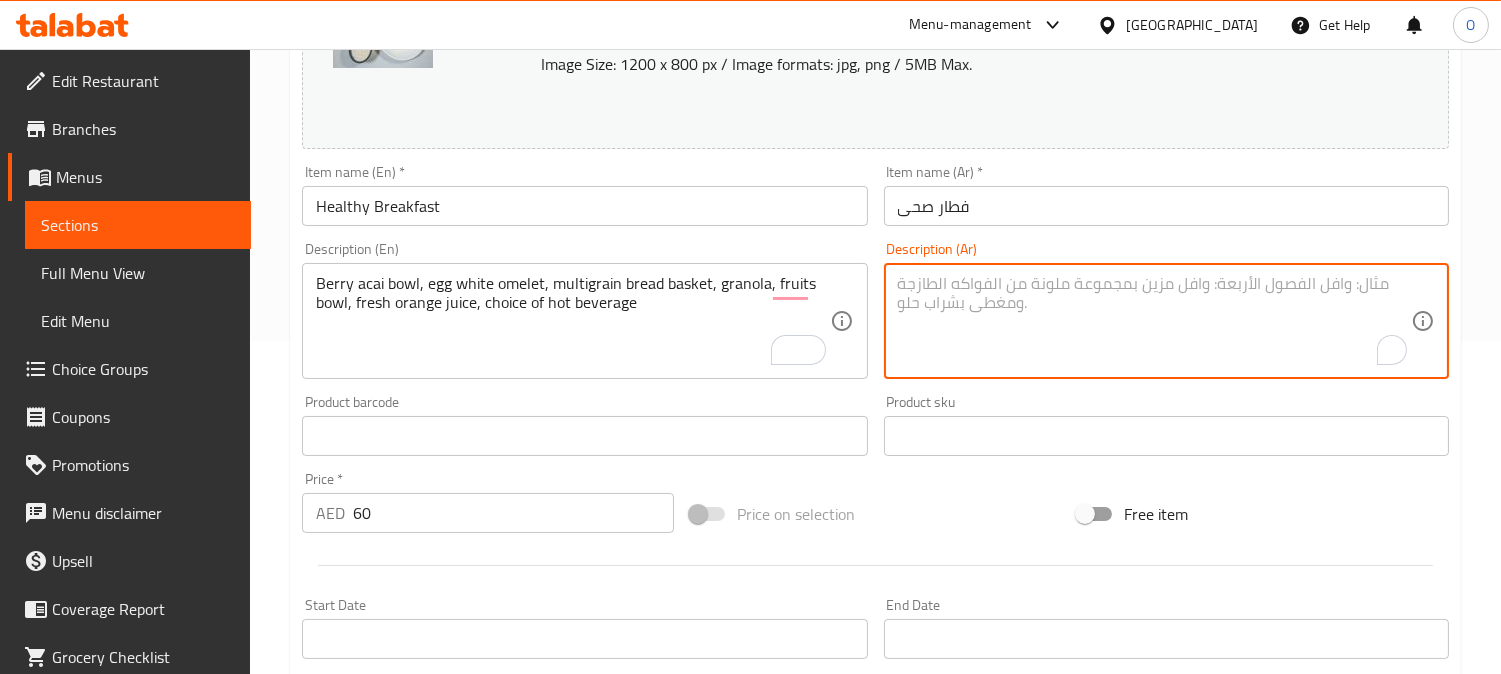 paste on "وعاء أساي التوت، عجة بياض البيض، سلة خبز متعدد الحبوب، جرانولا، وعاء فواكه، عصير برتقال طازج، اختيار مشروب ساخن" 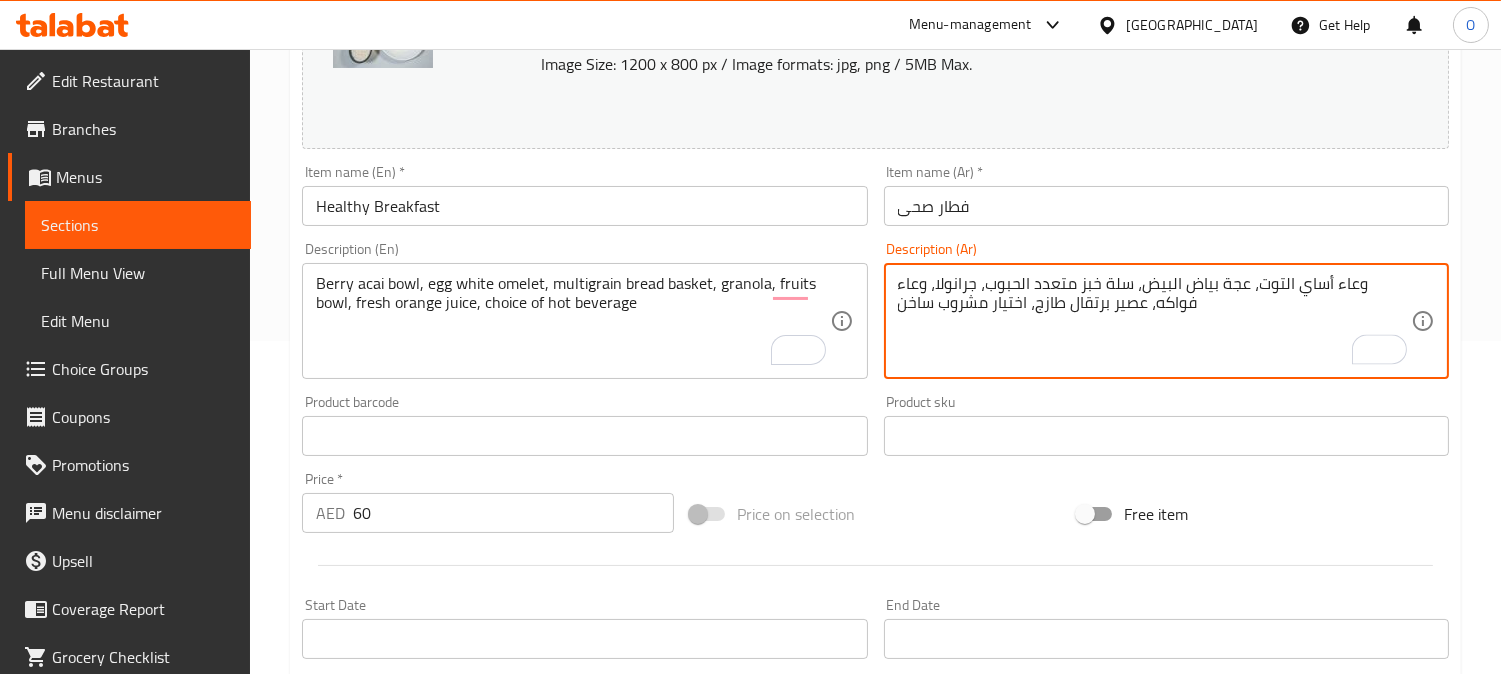 type on "وعاء أساي التوت، عجة بياض البيض، سلة خبز متعدد الحبوب، جرانولا، وعاء فواكه، عصير برتقال طازج، اختيار مشروب ساخن" 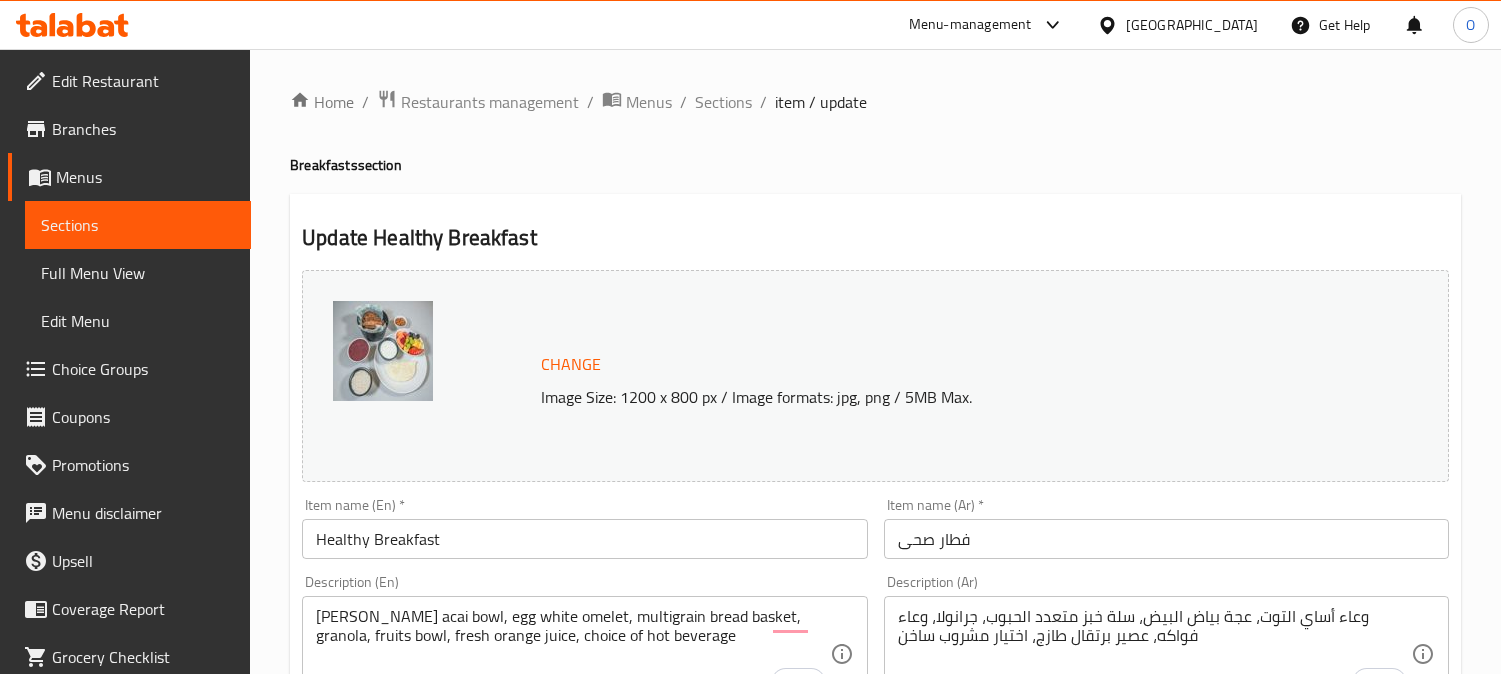 scroll, scrollTop: 333, scrollLeft: 0, axis: vertical 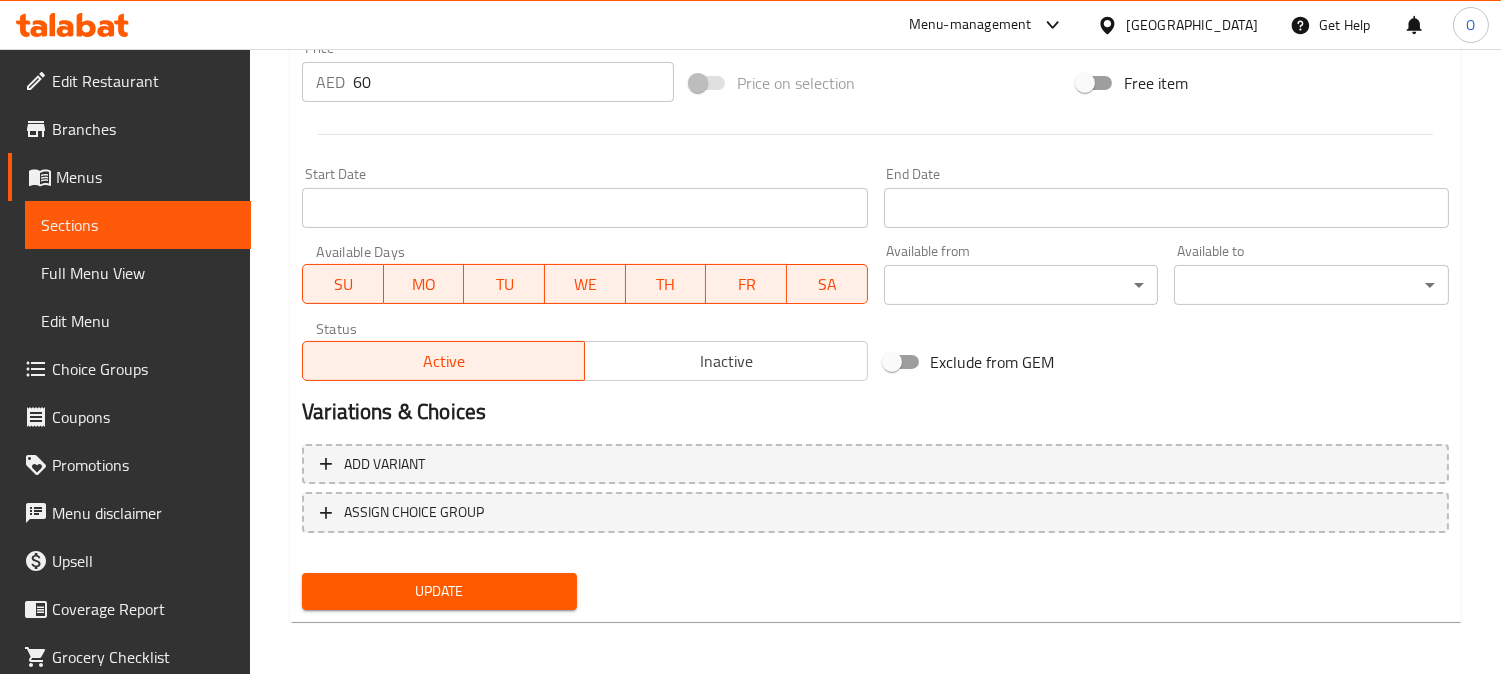 click on "Update" at bounding box center [439, 591] 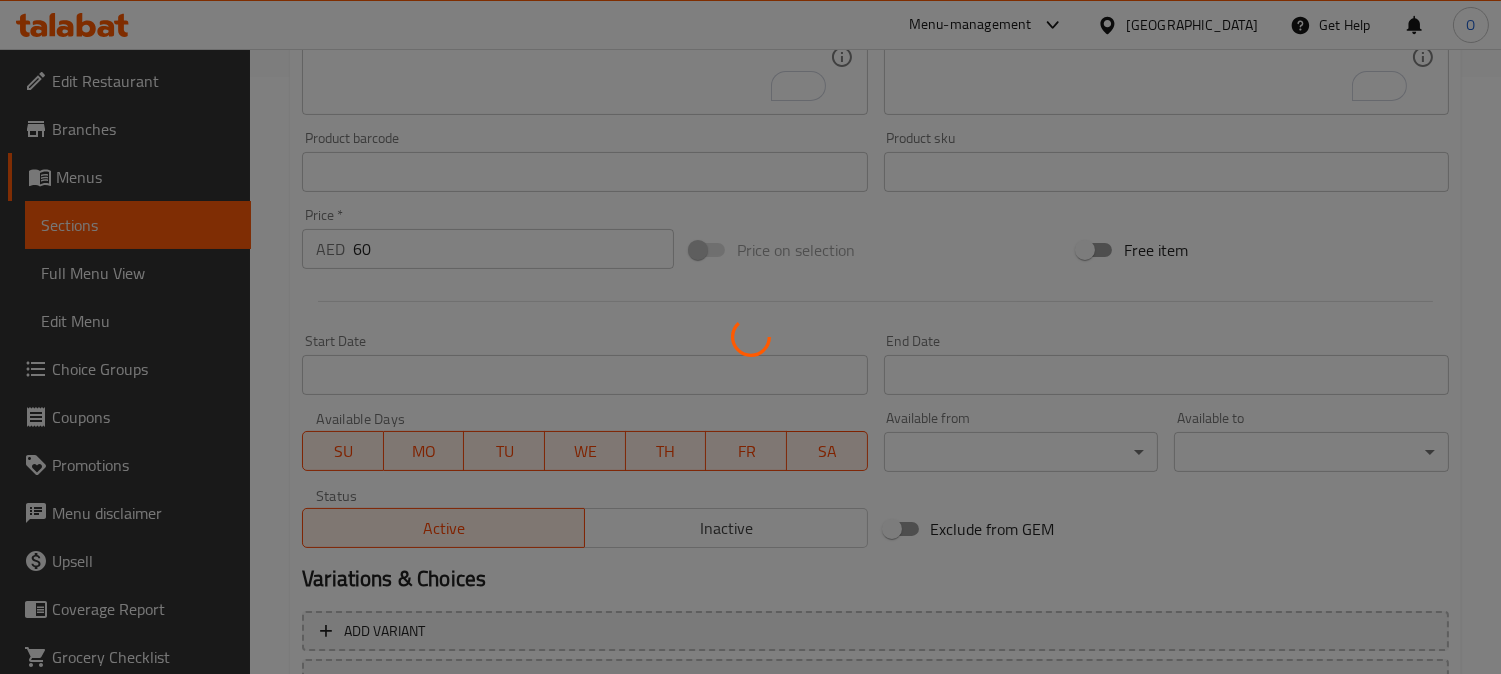 scroll, scrollTop: 320, scrollLeft: 0, axis: vertical 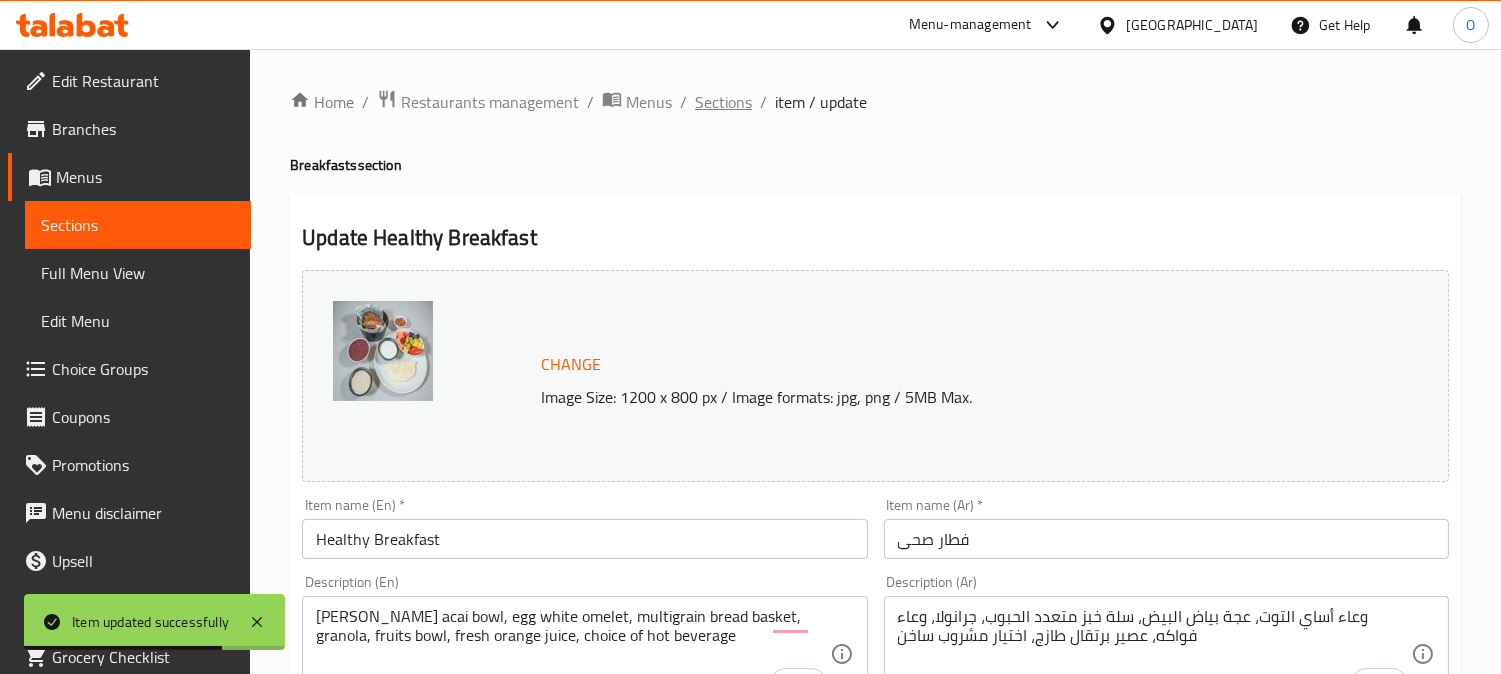 click on "Sections" at bounding box center (723, 102) 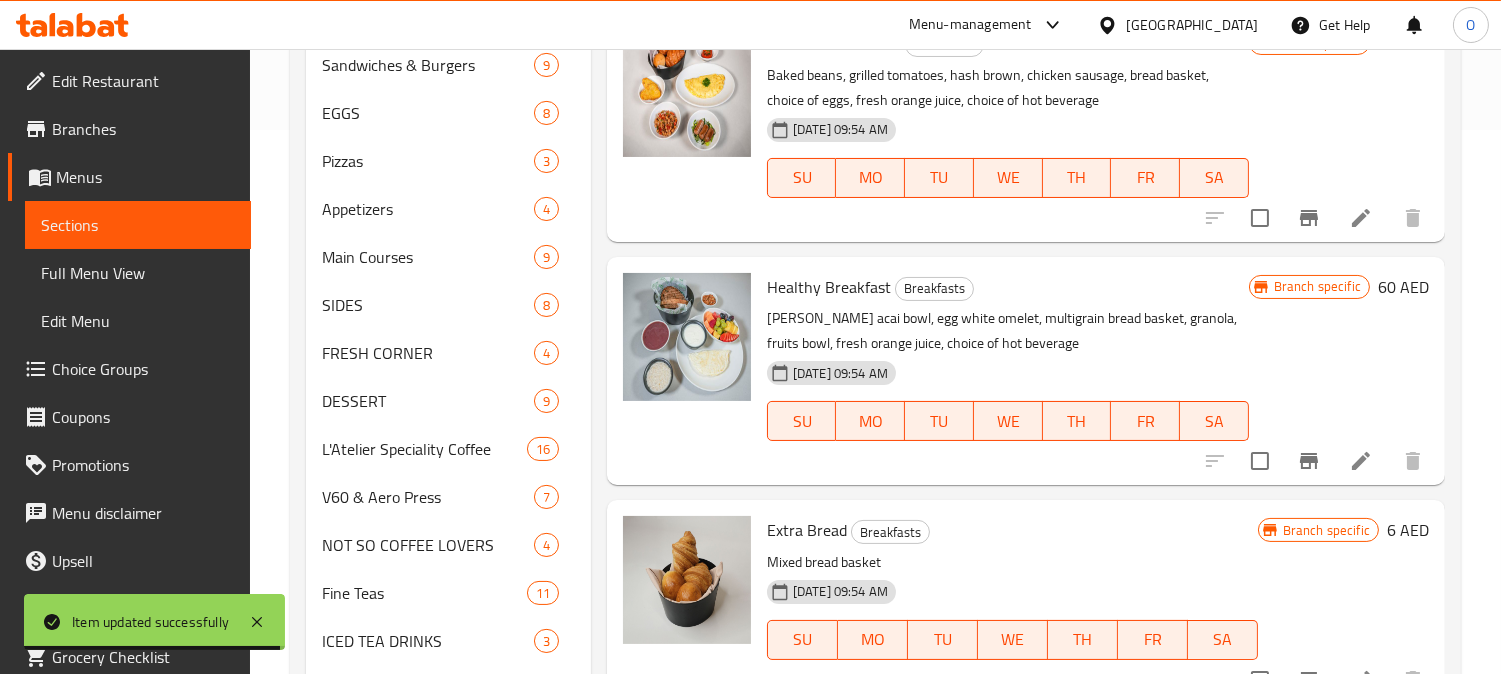 scroll, scrollTop: 555, scrollLeft: 0, axis: vertical 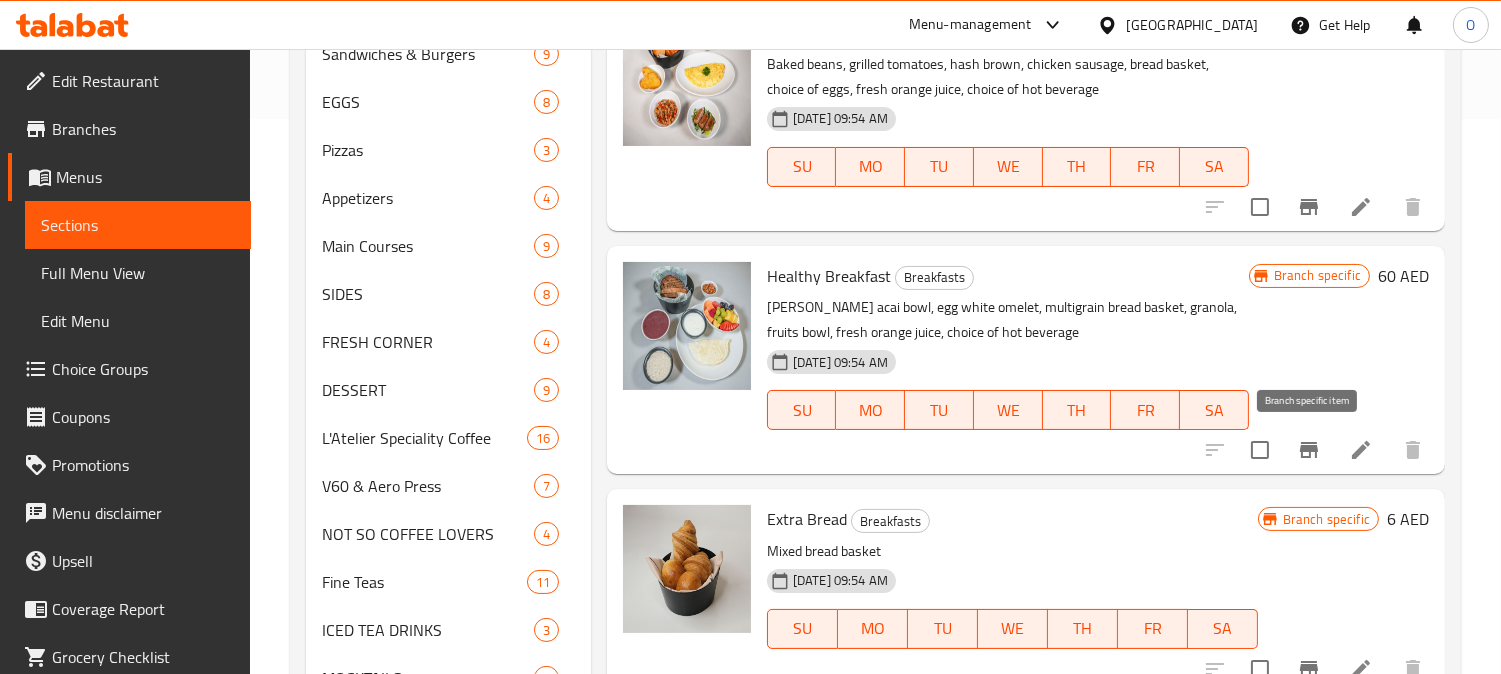 click 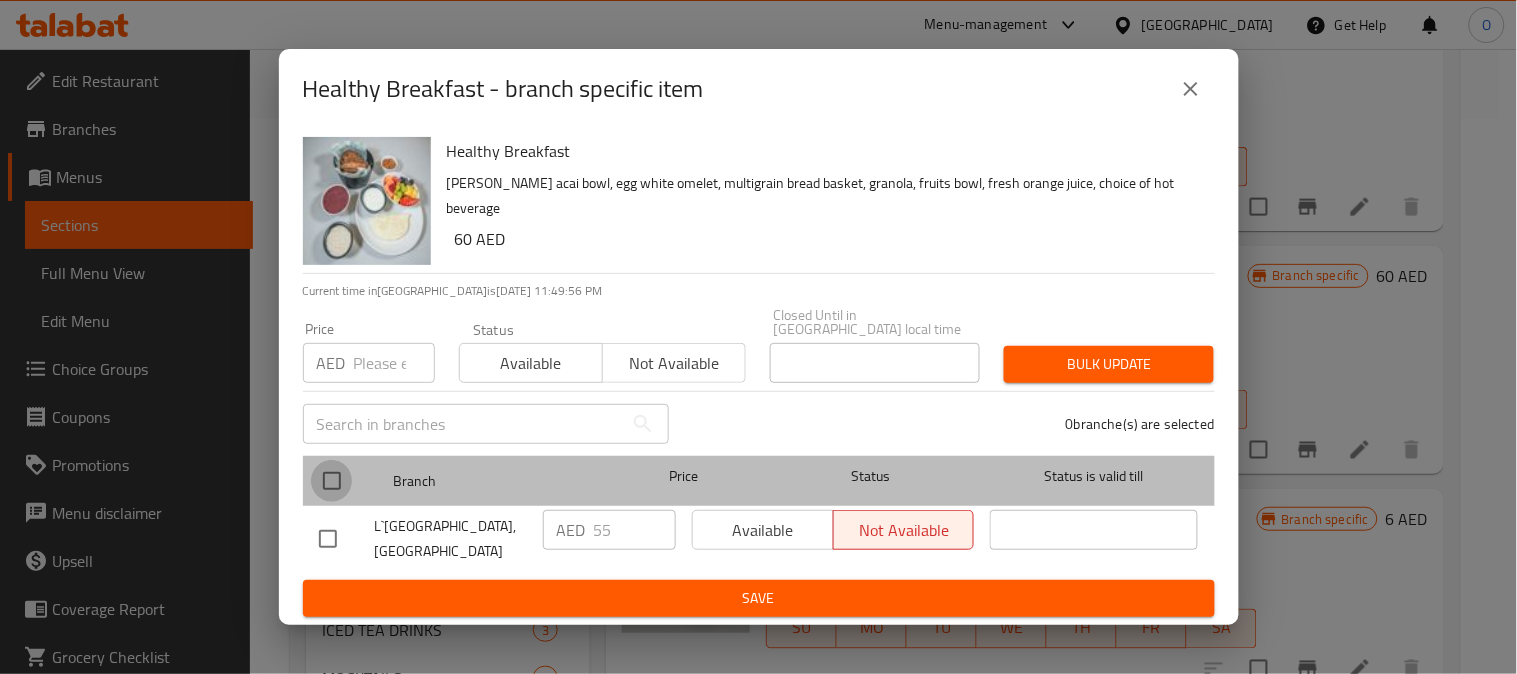 click at bounding box center [332, 481] 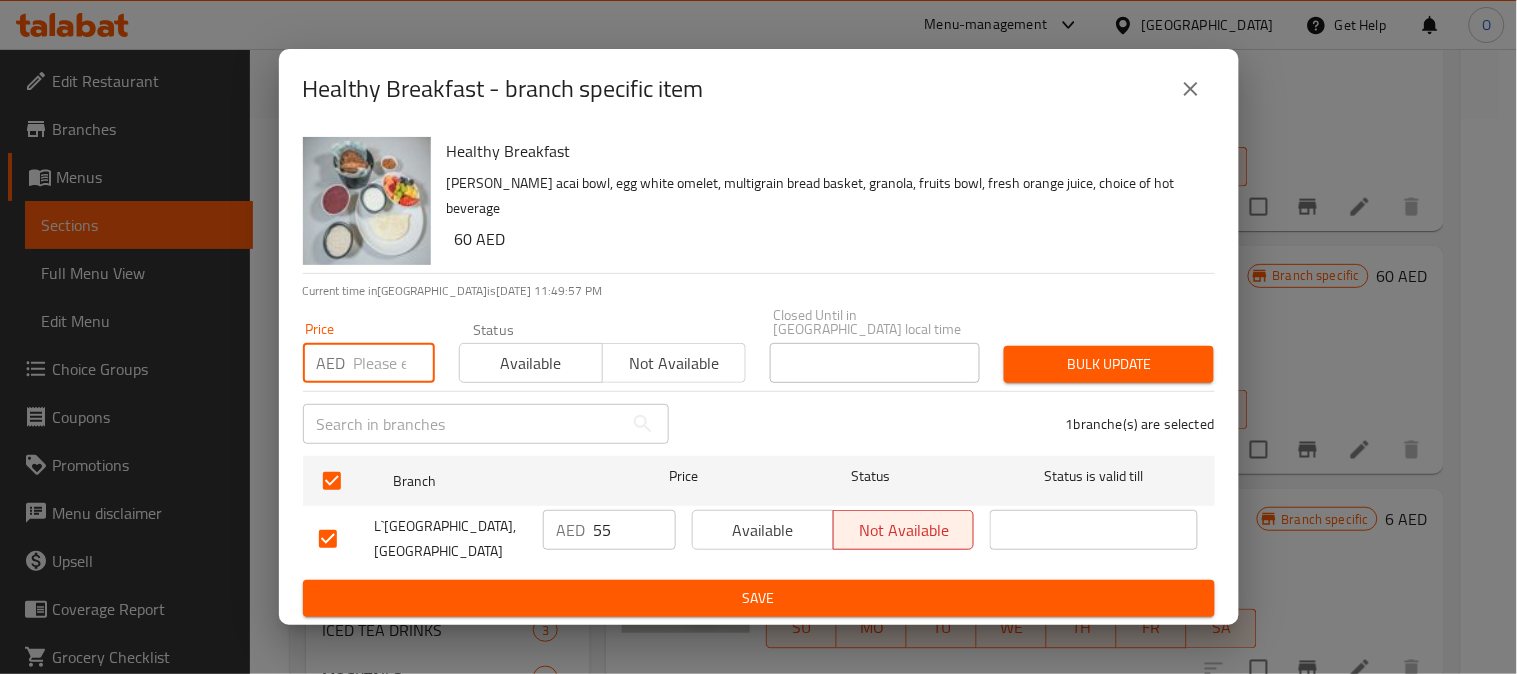 paste on "55" 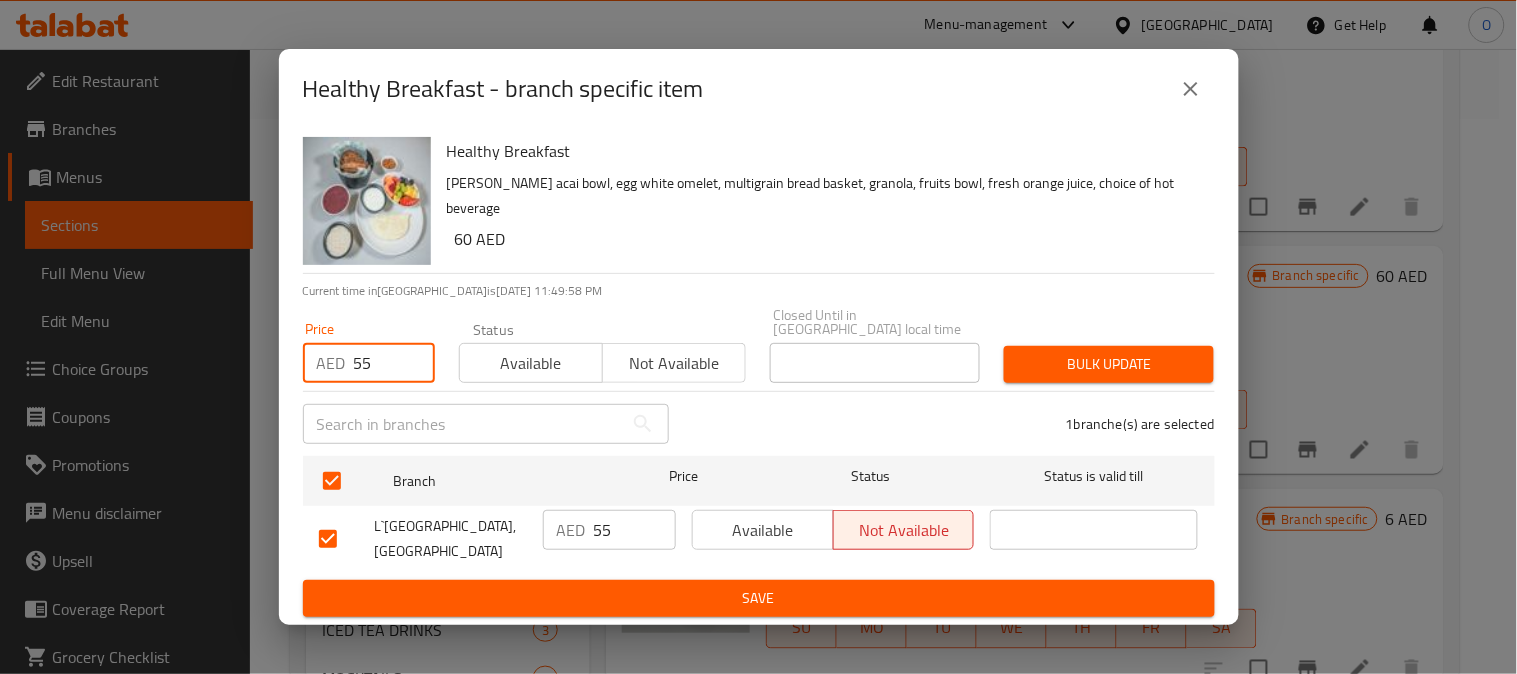 type on "55" 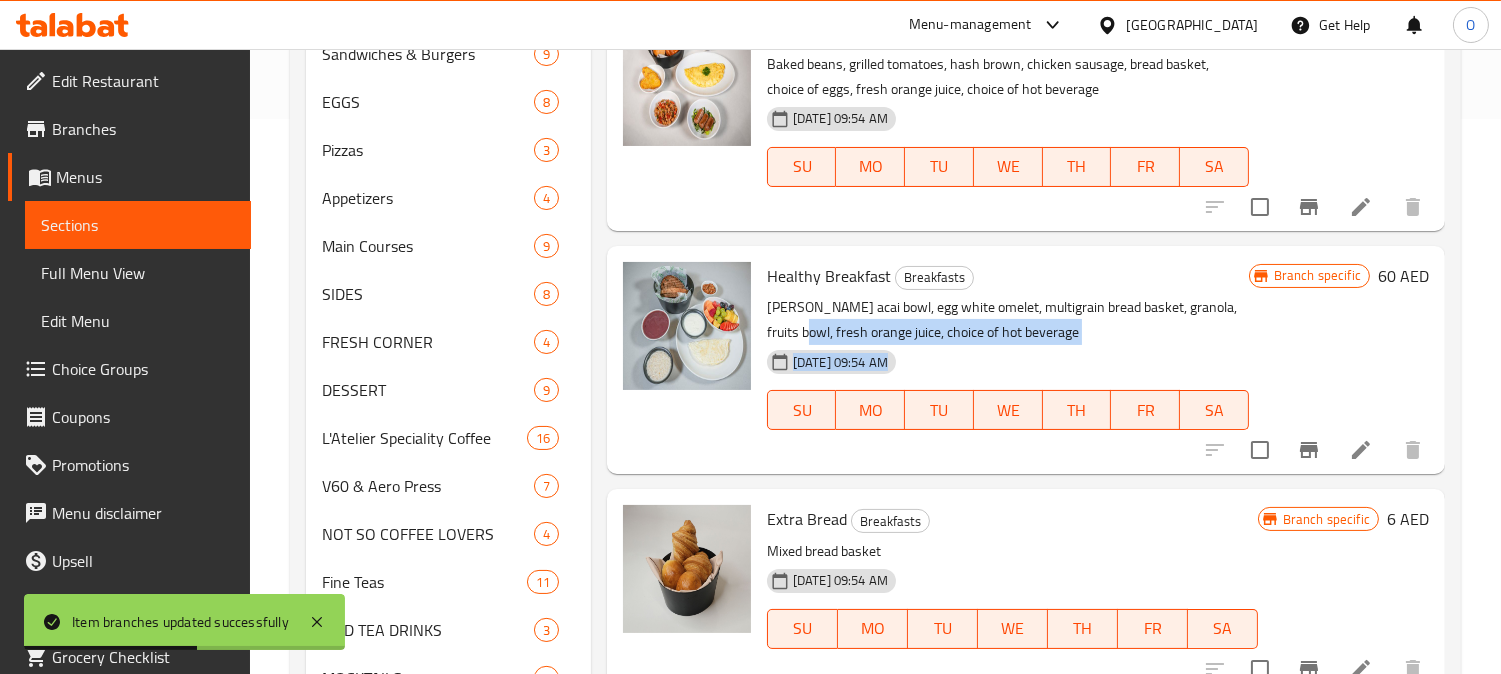 drag, startPoint x: 785, startPoint y: 336, endPoint x: 1095, endPoint y: 357, distance: 310.71048 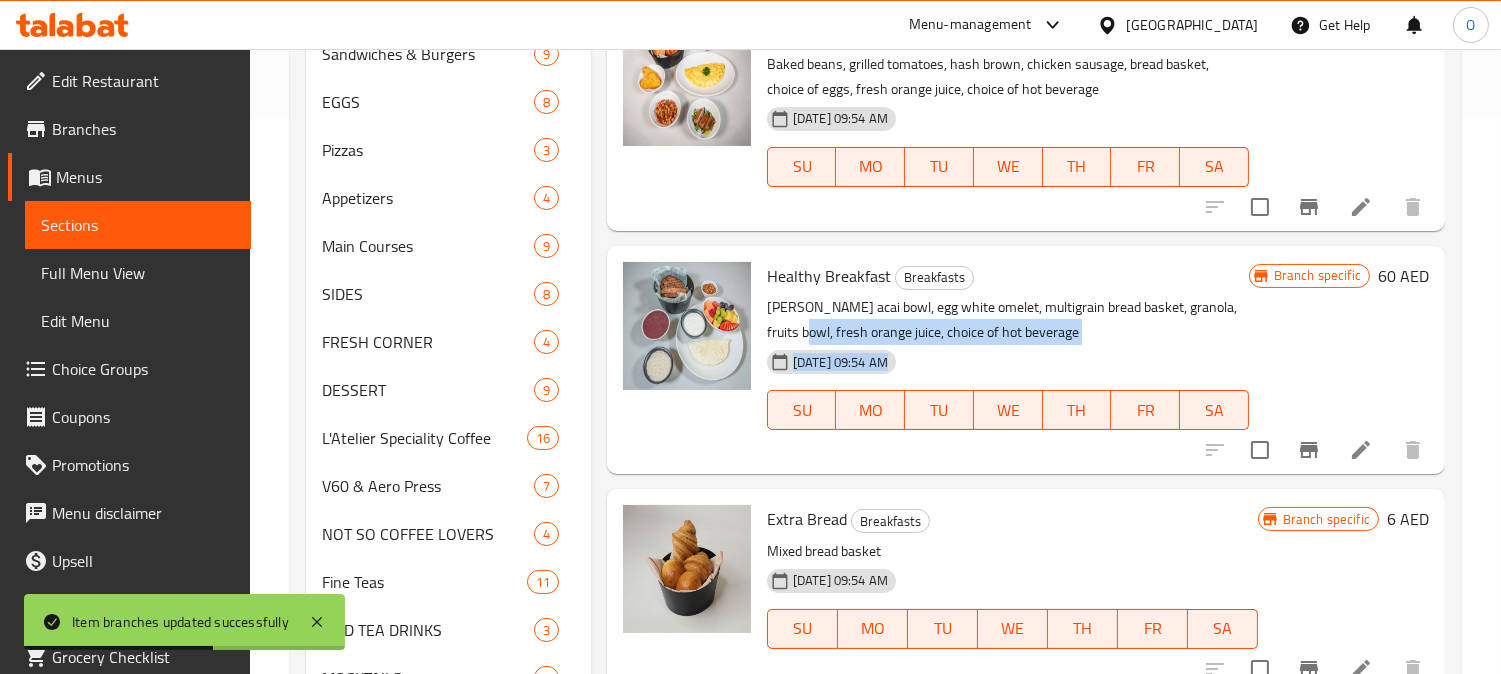 click on "Berry acai bowl, egg white omelet, multigrain bread basket, granola, fruits bowl, fresh orange juice, choice of hot beverage" at bounding box center (1008, 320) 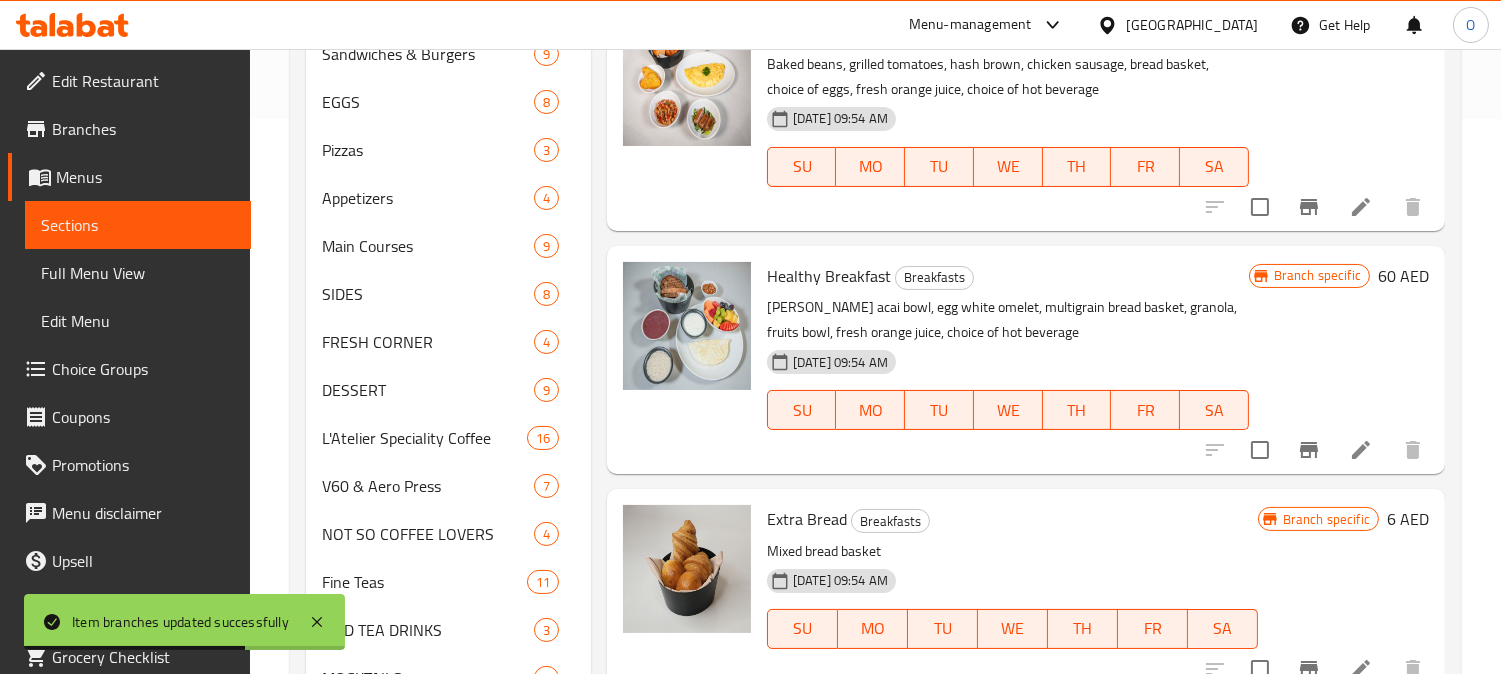 click on "Healthy Breakfast" at bounding box center [829, 276] 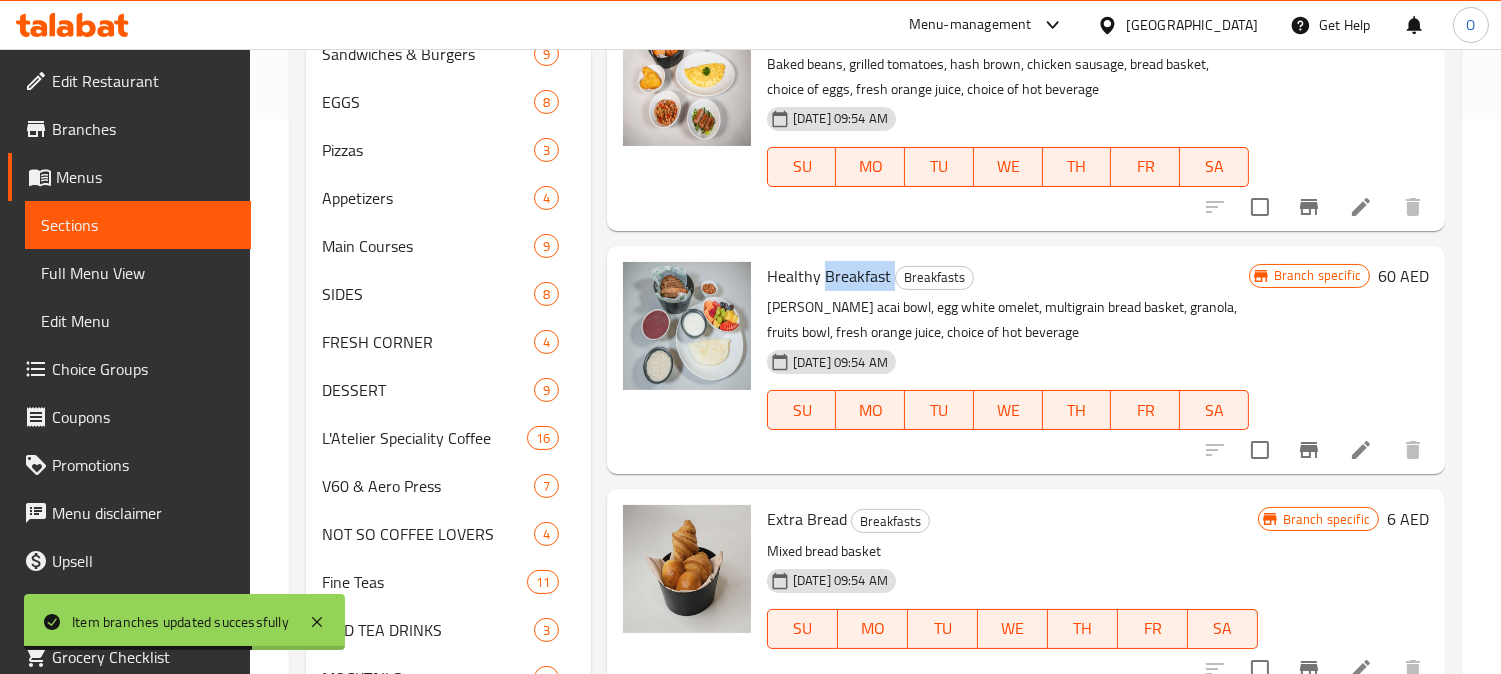 click on "Healthy Breakfast" at bounding box center [829, 276] 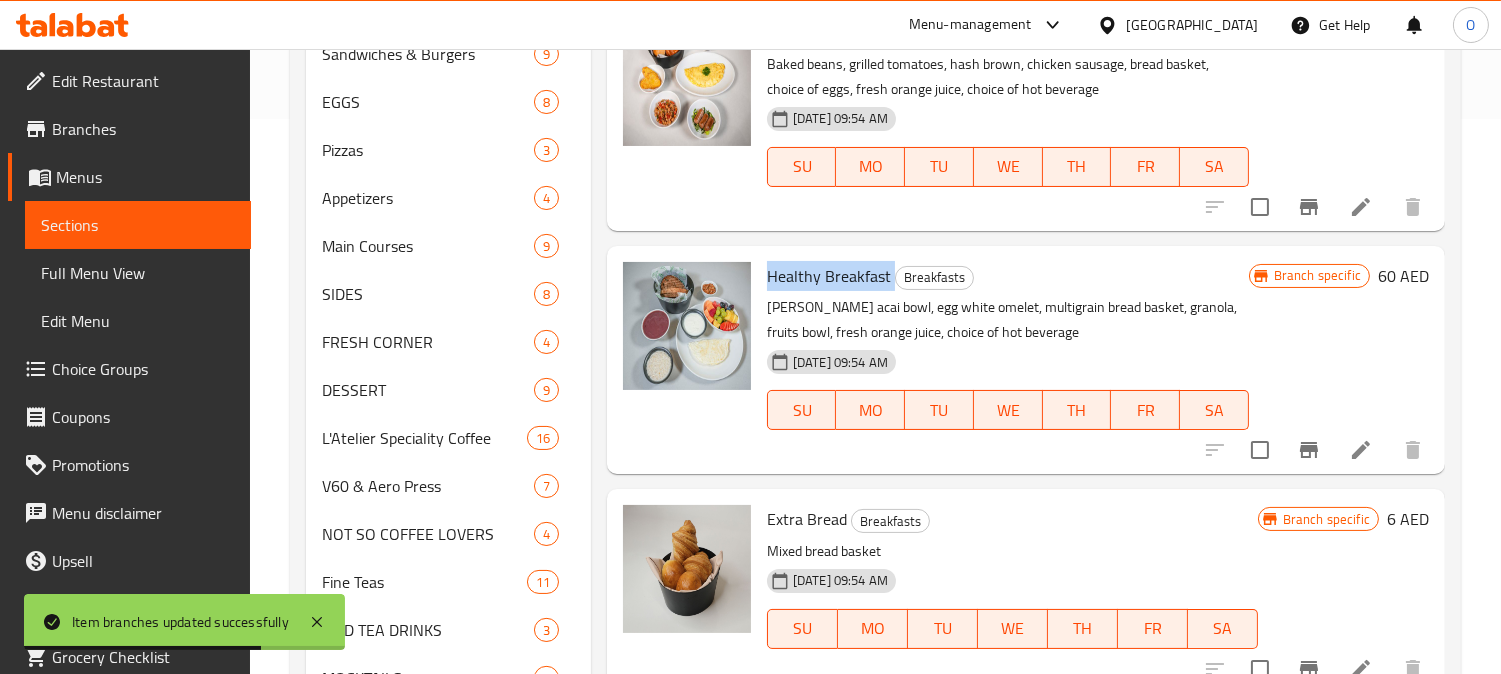 click on "Healthy Breakfast" at bounding box center [829, 276] 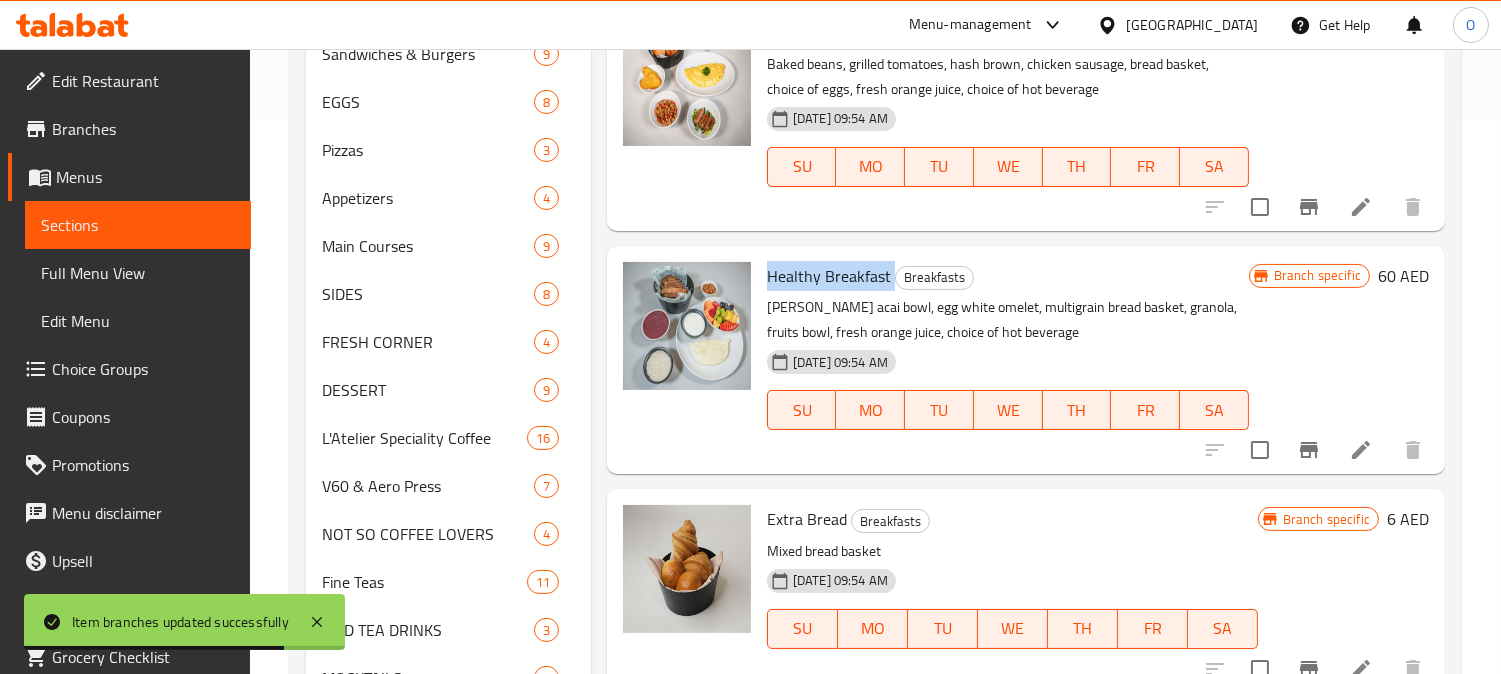 copy on "Healthy Breakfast" 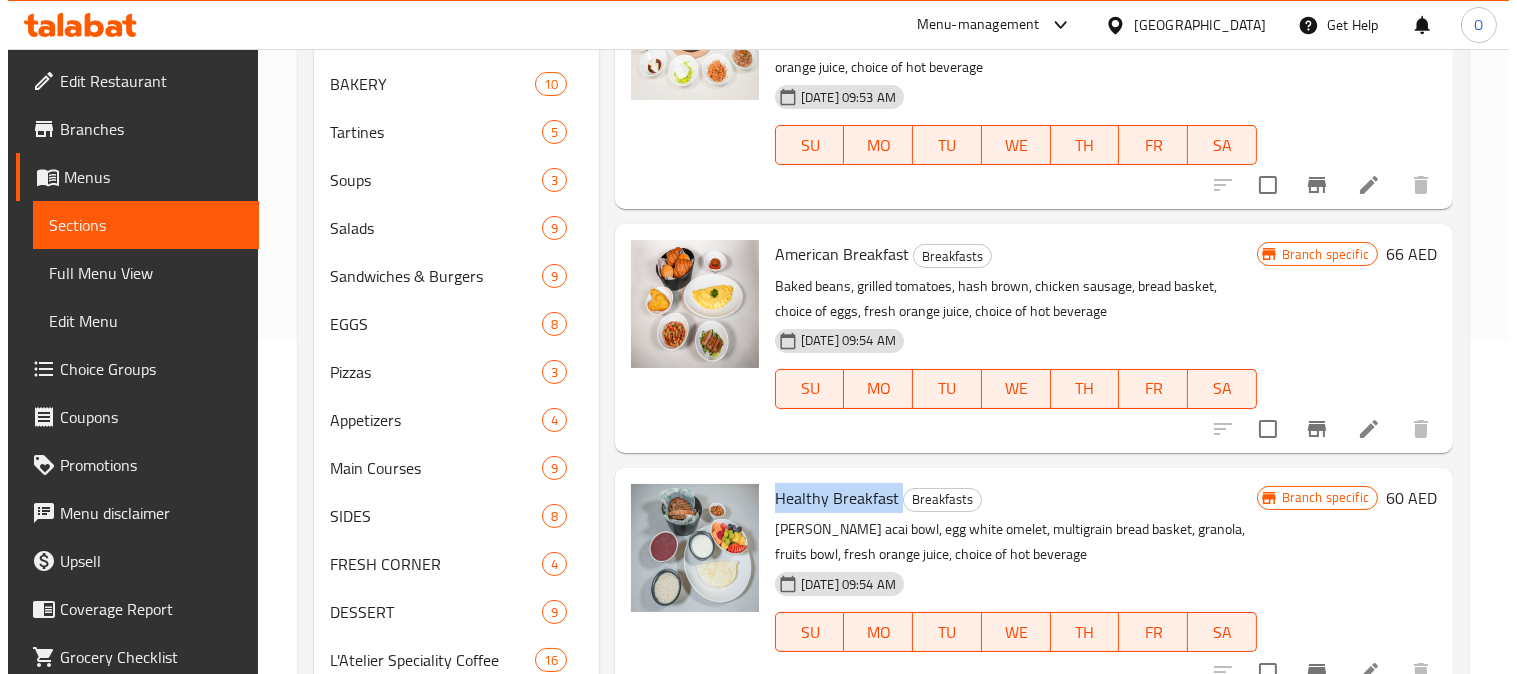 scroll, scrollTop: 0, scrollLeft: 0, axis: both 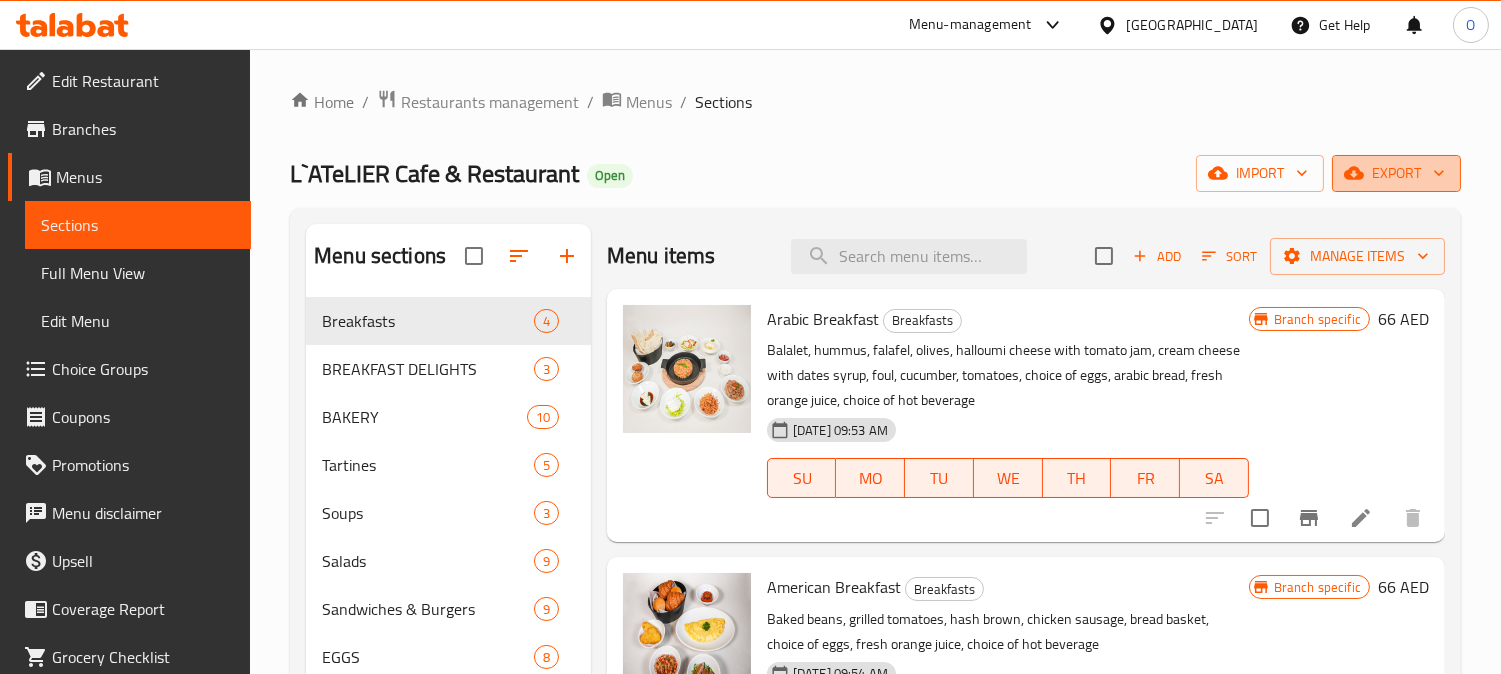 click on "export" at bounding box center (1396, 173) 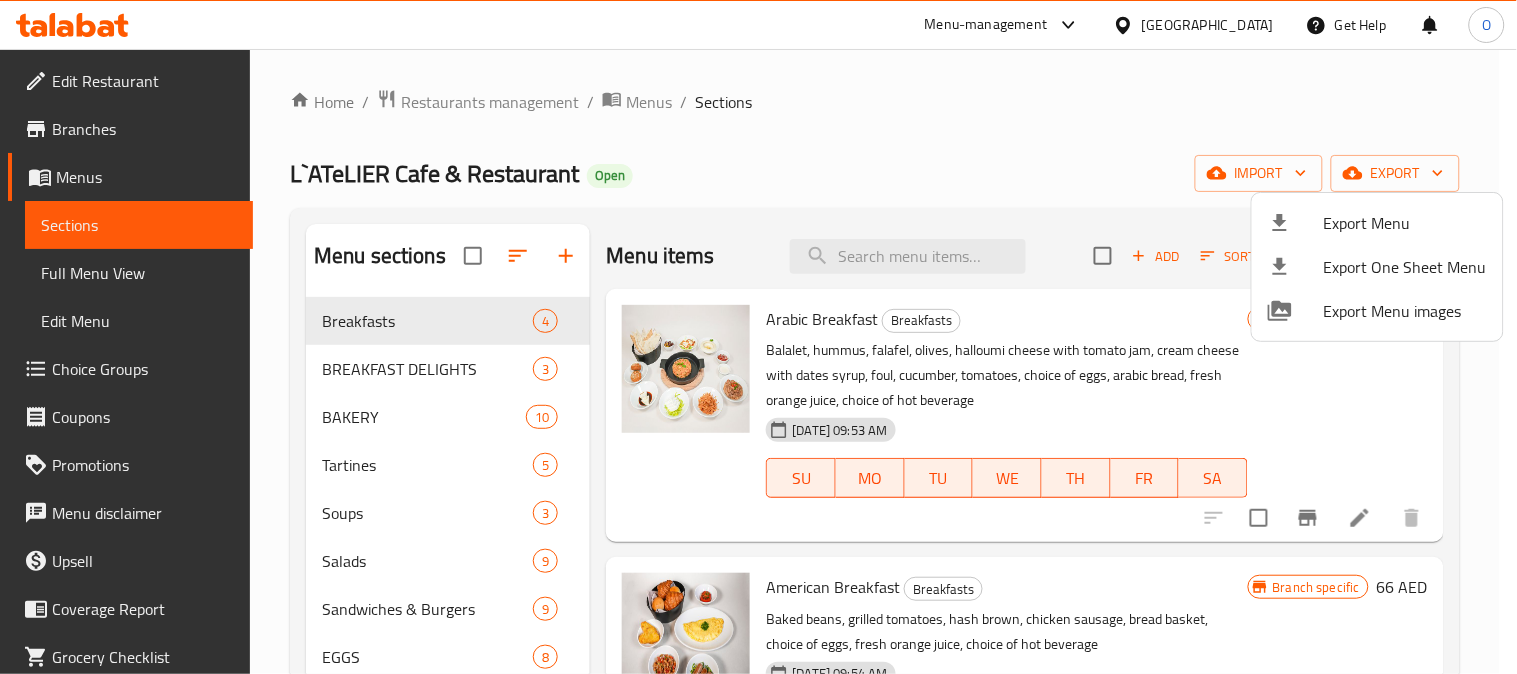 click on "Export Menu" at bounding box center (1405, 223) 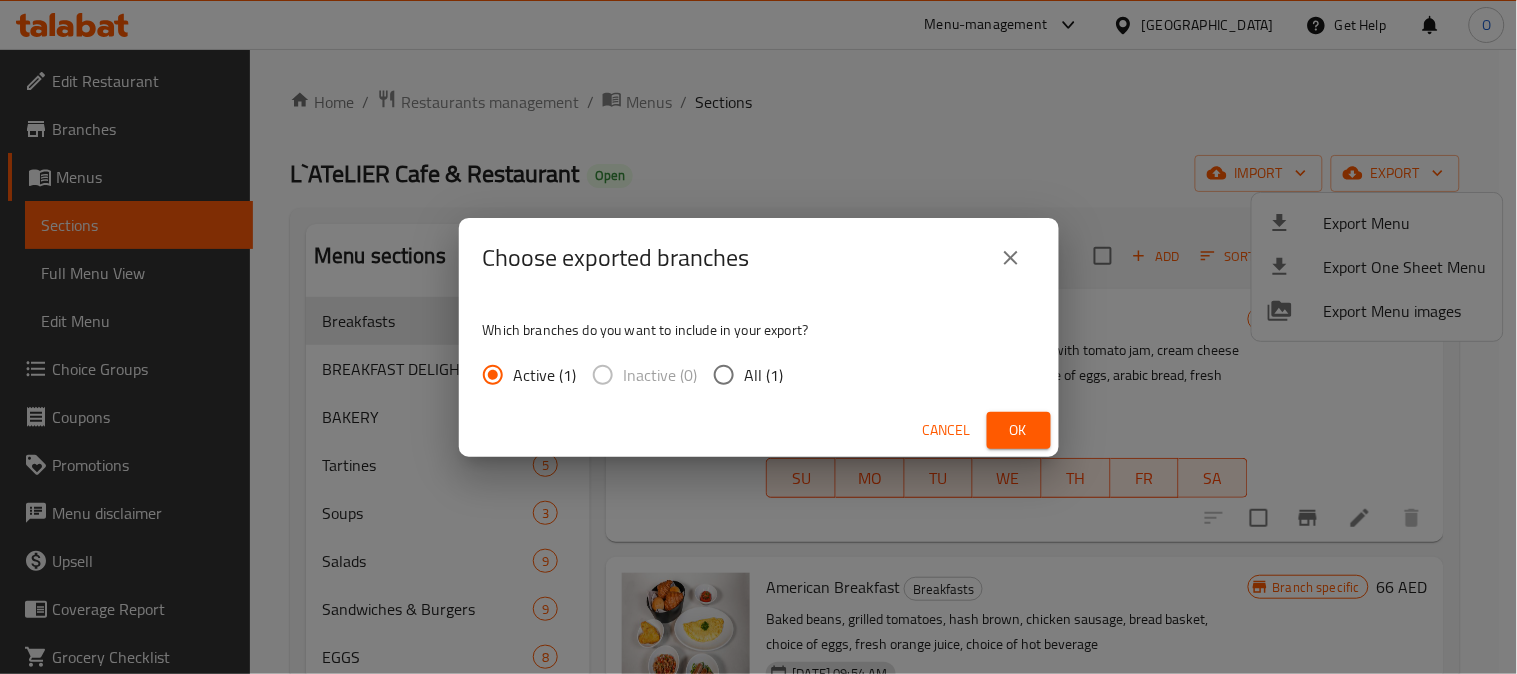 click on "Ok" at bounding box center (1019, 430) 